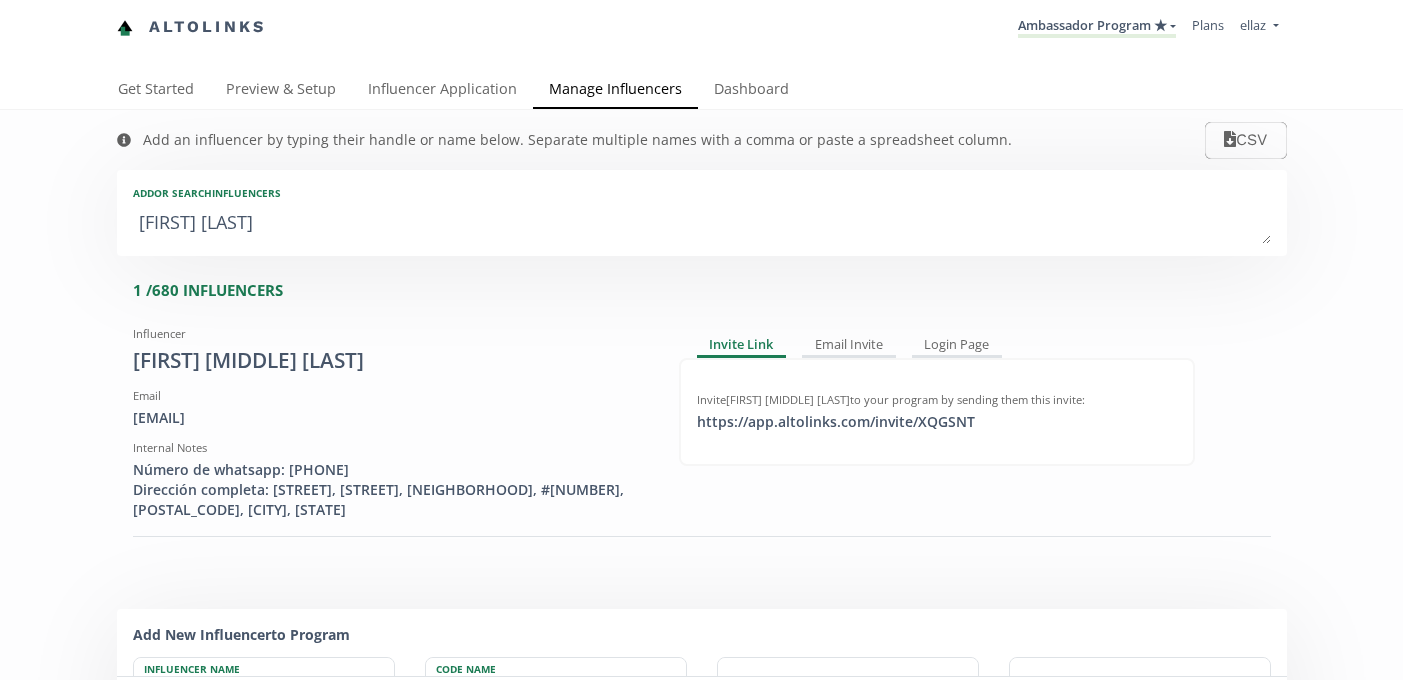 scroll, scrollTop: 0, scrollLeft: 0, axis: both 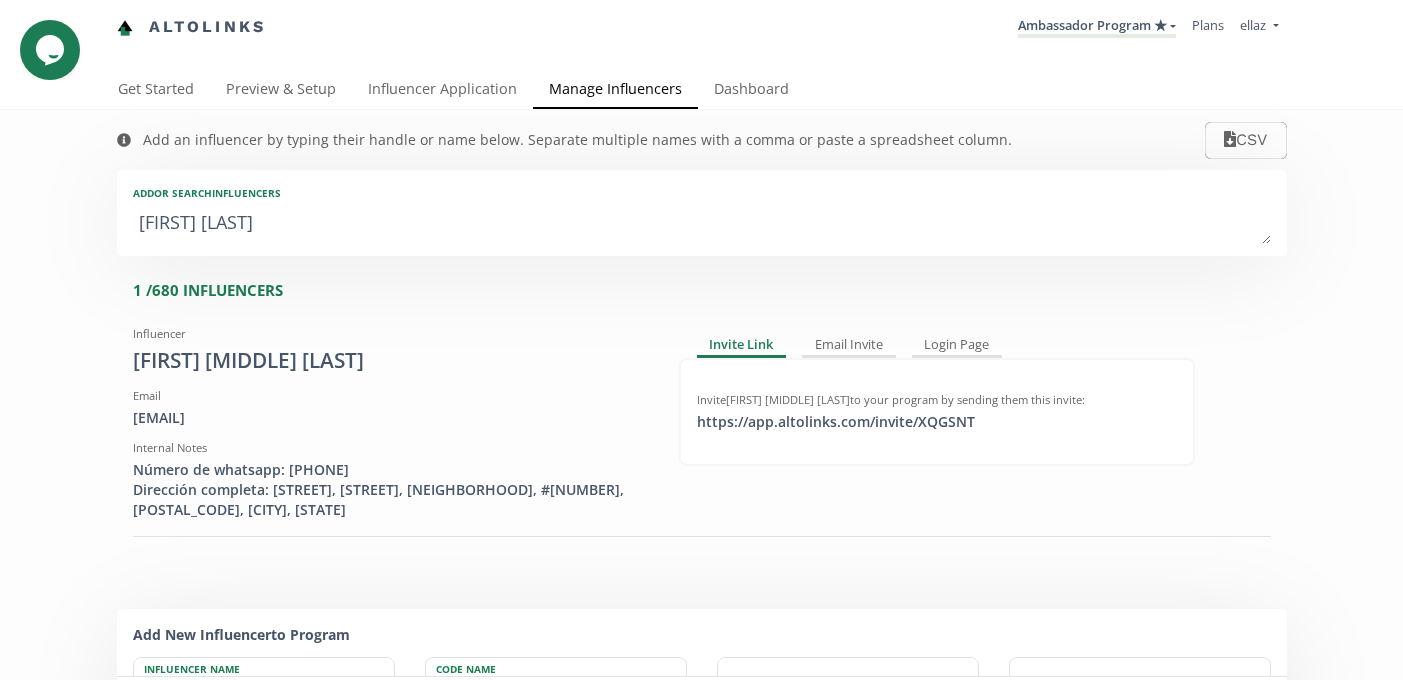 click on "Add an influencer by typing their handle or name below. Separate multiple names with a comma or paste a spreadsheet column." at bounding box center (564, 140) 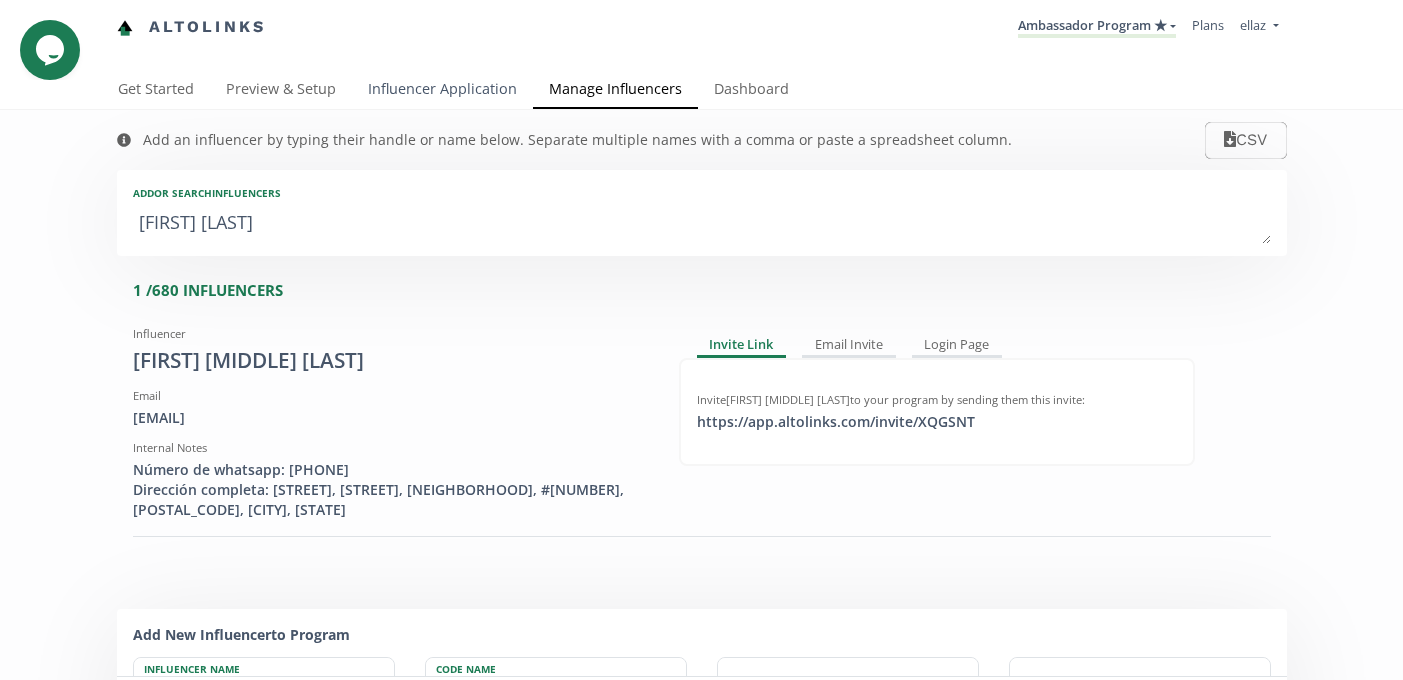 click on "Influencer Application" at bounding box center [442, 91] 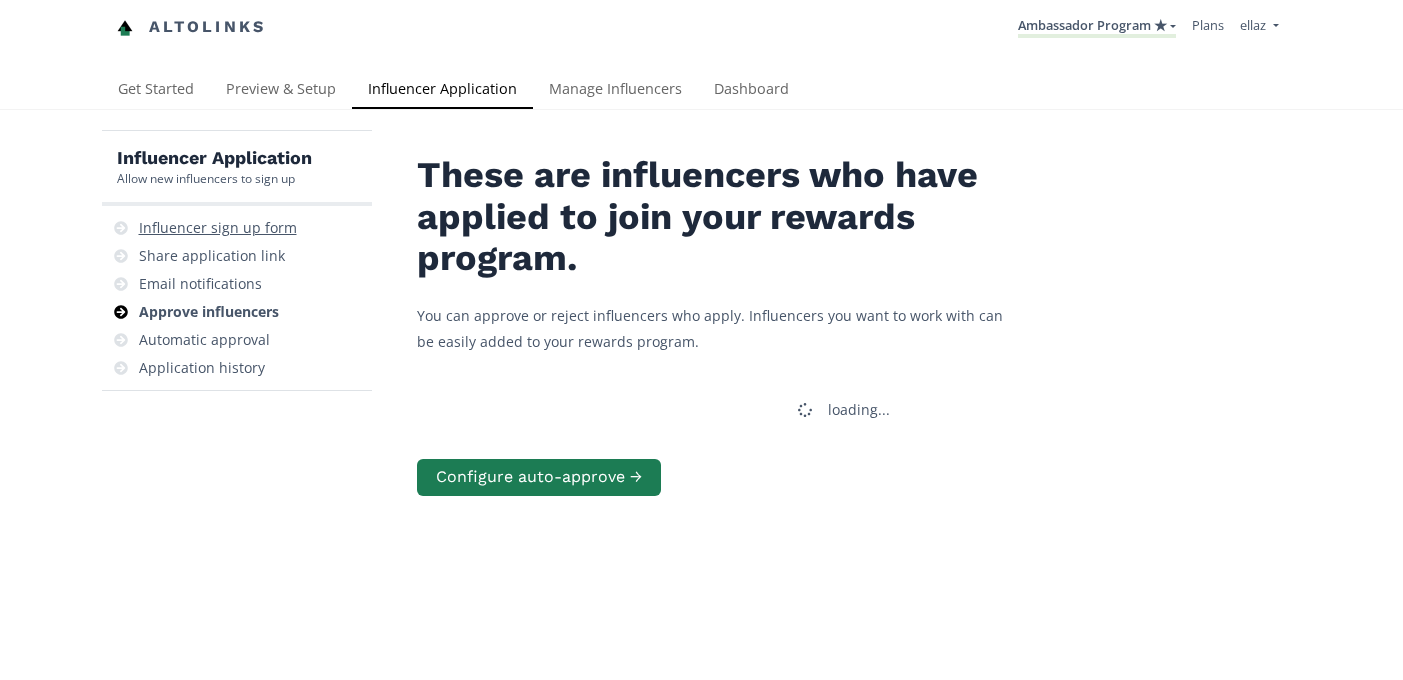 scroll, scrollTop: 0, scrollLeft: 0, axis: both 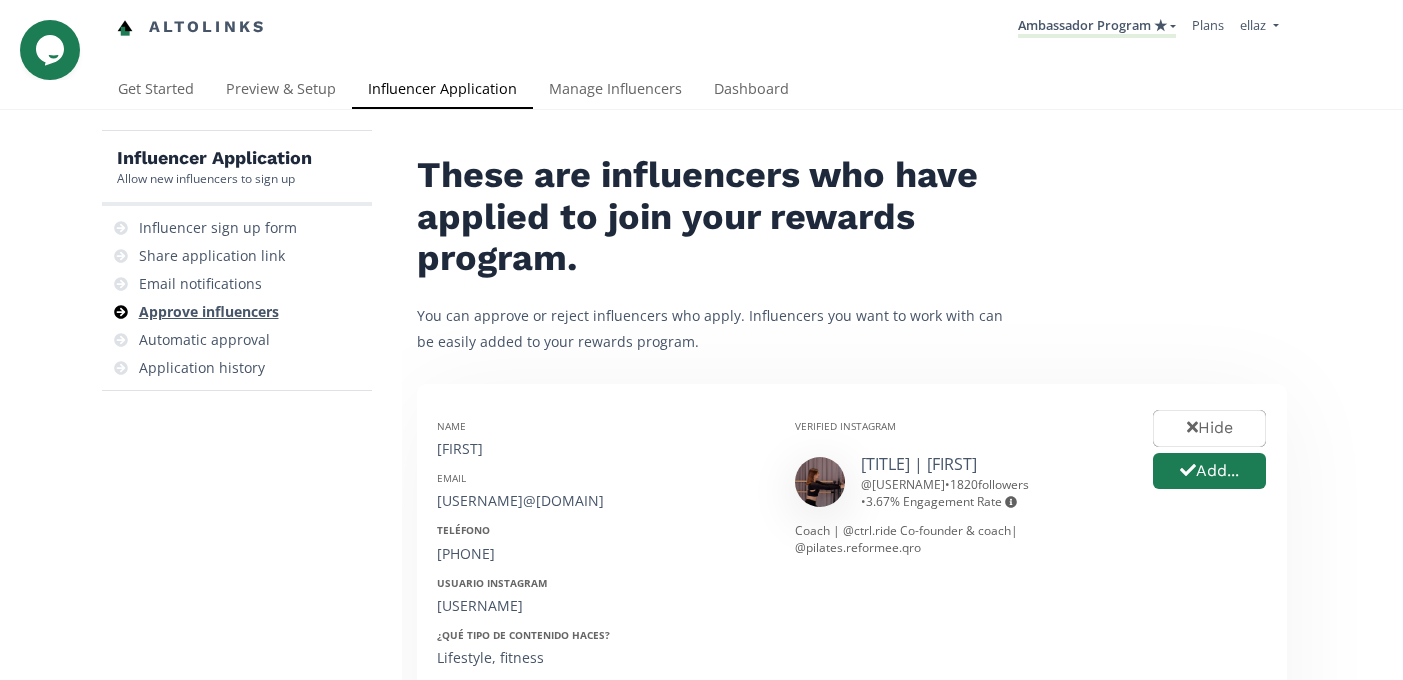click on "Approve influencers" at bounding box center [209, 312] 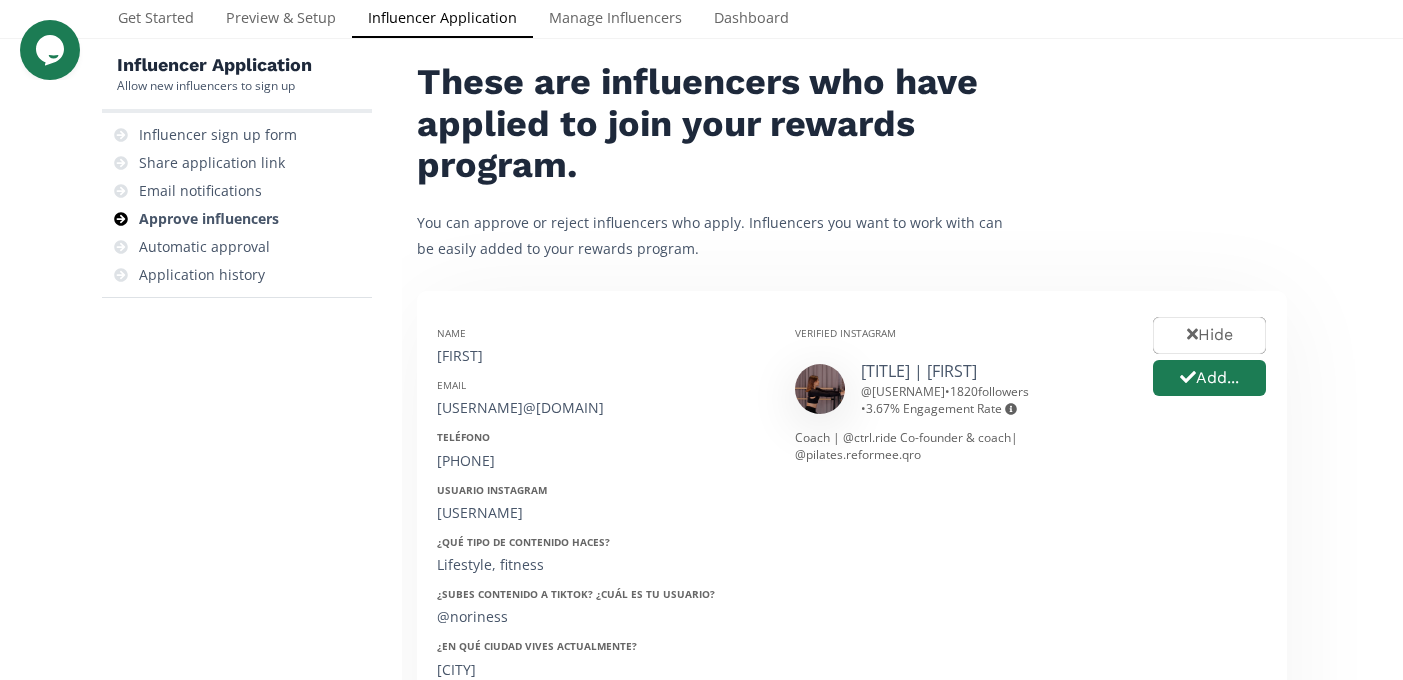 scroll, scrollTop: 0, scrollLeft: 0, axis: both 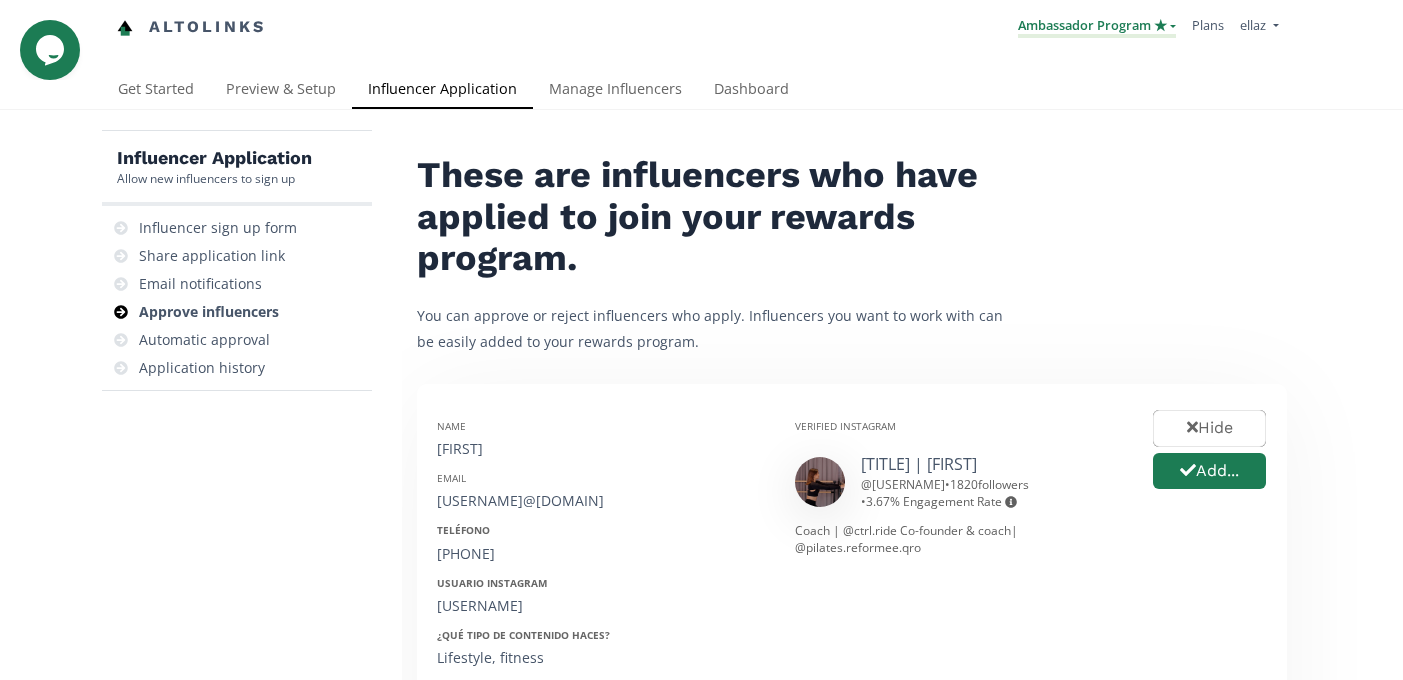 click on "Ambassador Program ★" at bounding box center [1097, 27] 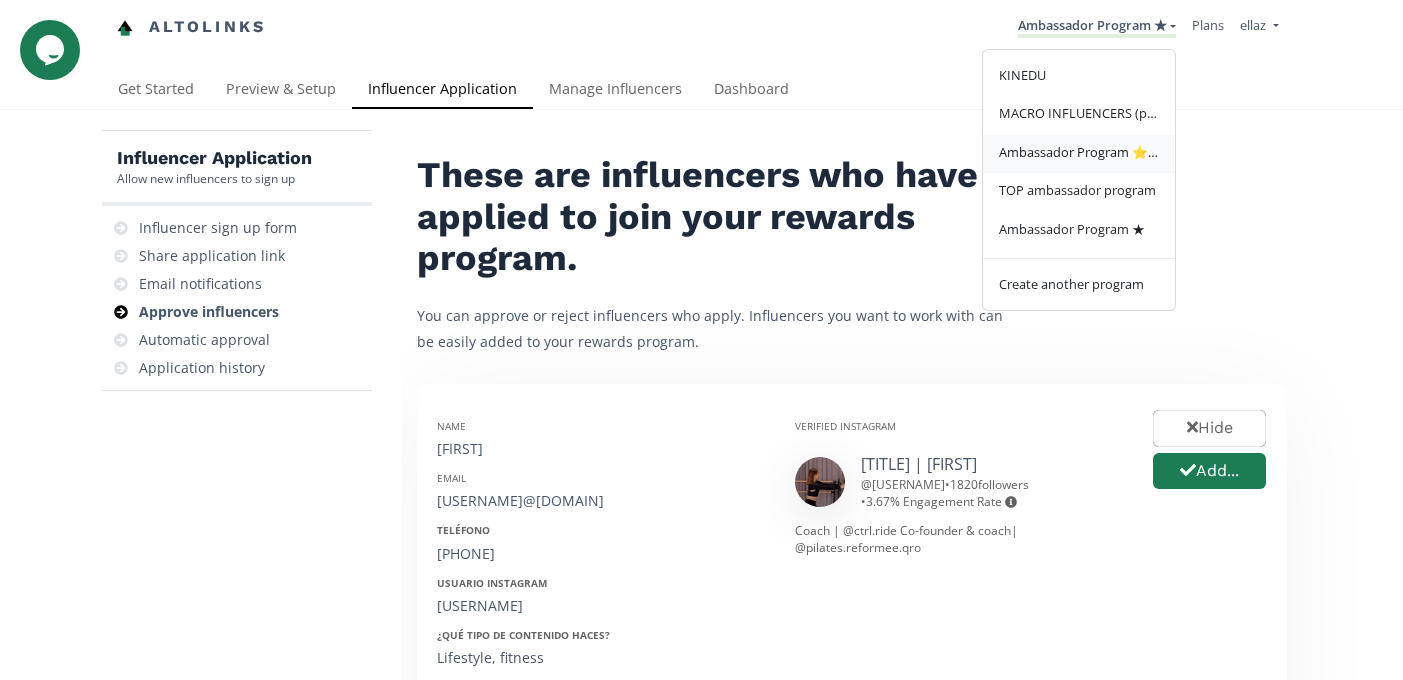 click on "Ambassador Program ⭐️⭐️" at bounding box center [1079, 152] 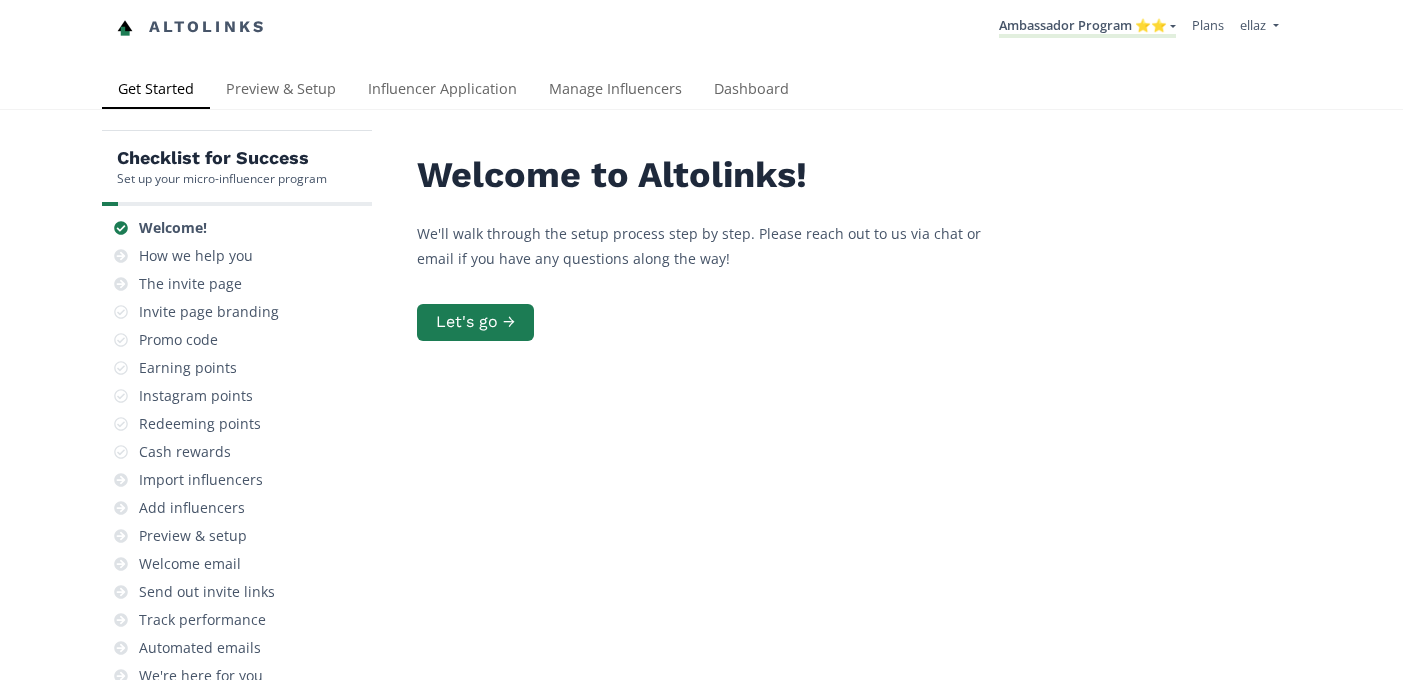 scroll, scrollTop: 0, scrollLeft: 0, axis: both 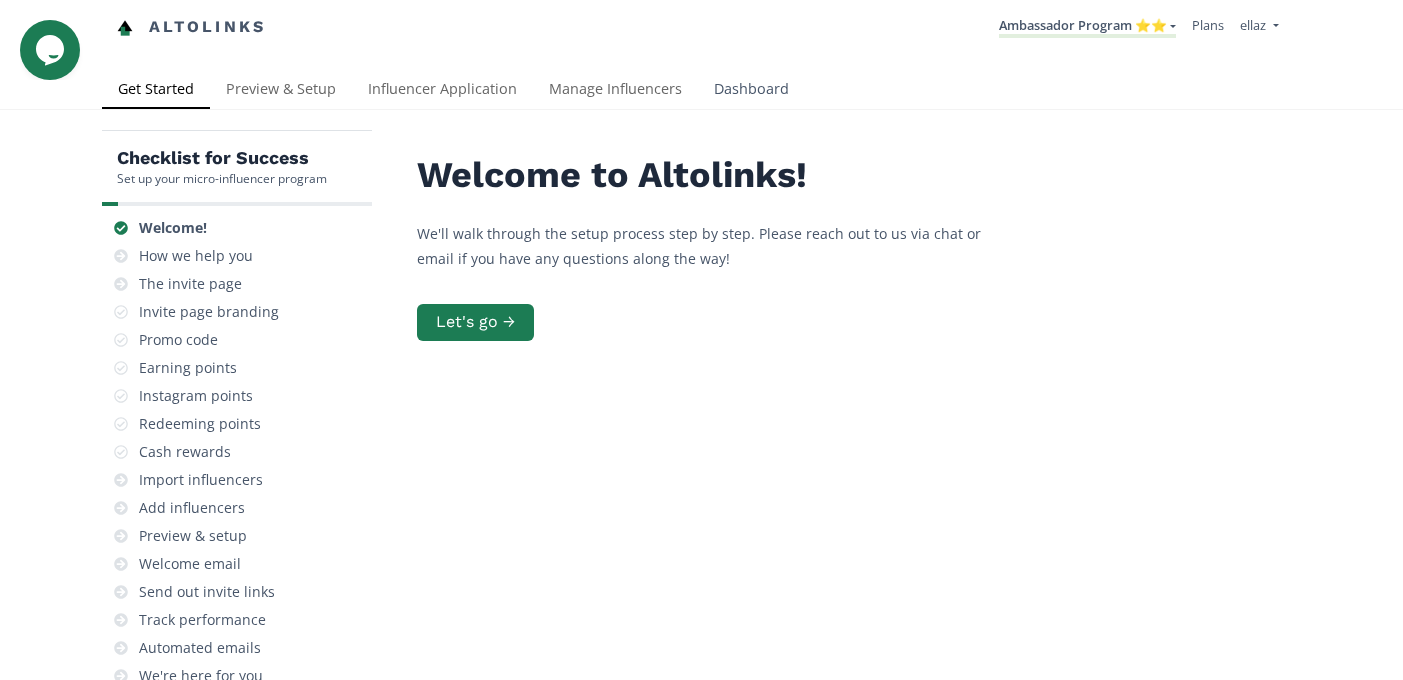 click on "Dashboard" at bounding box center (751, 91) 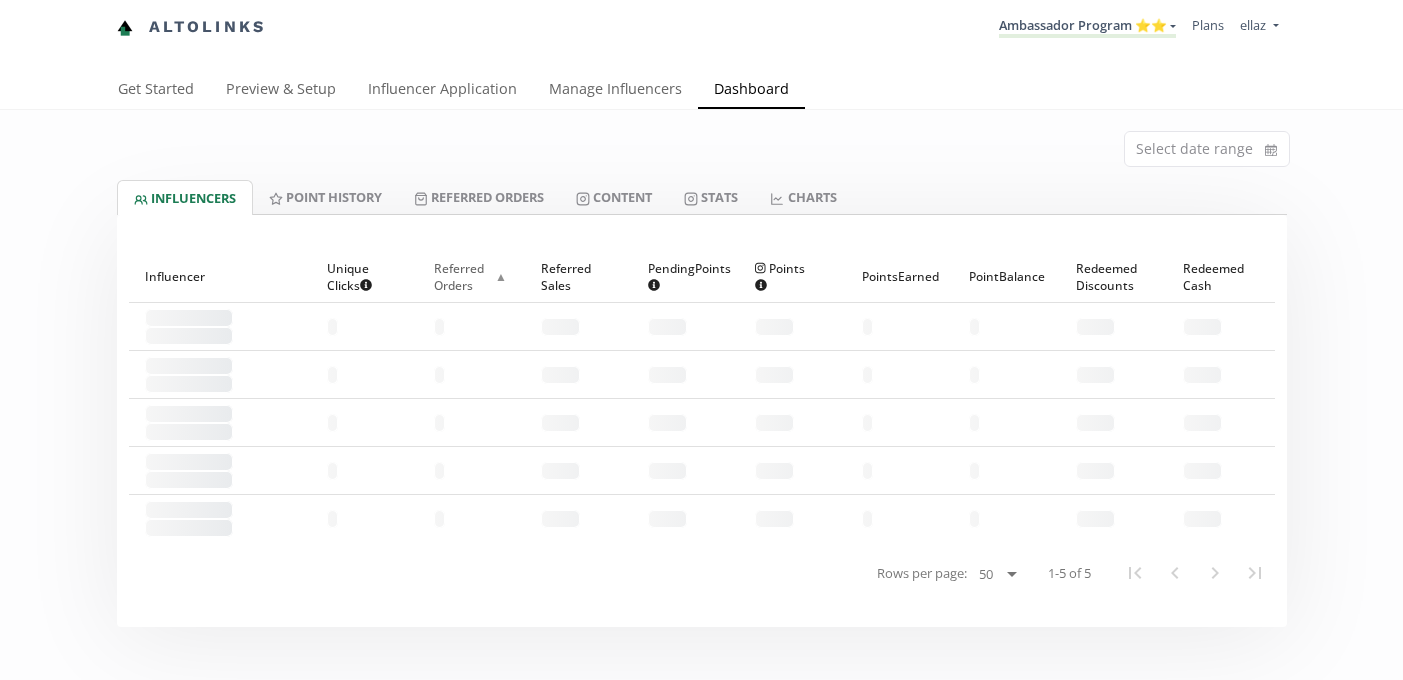 scroll, scrollTop: 0, scrollLeft: 0, axis: both 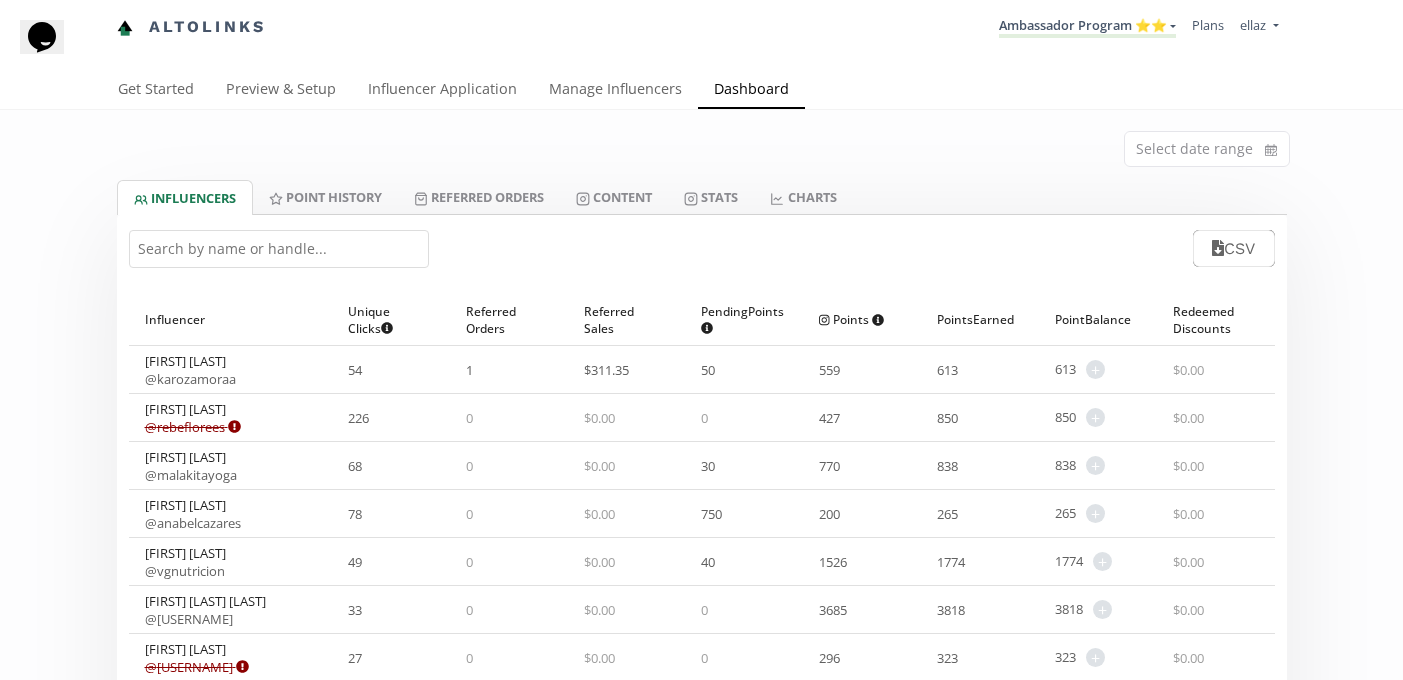 click on "CSV" at bounding box center [702, 248] 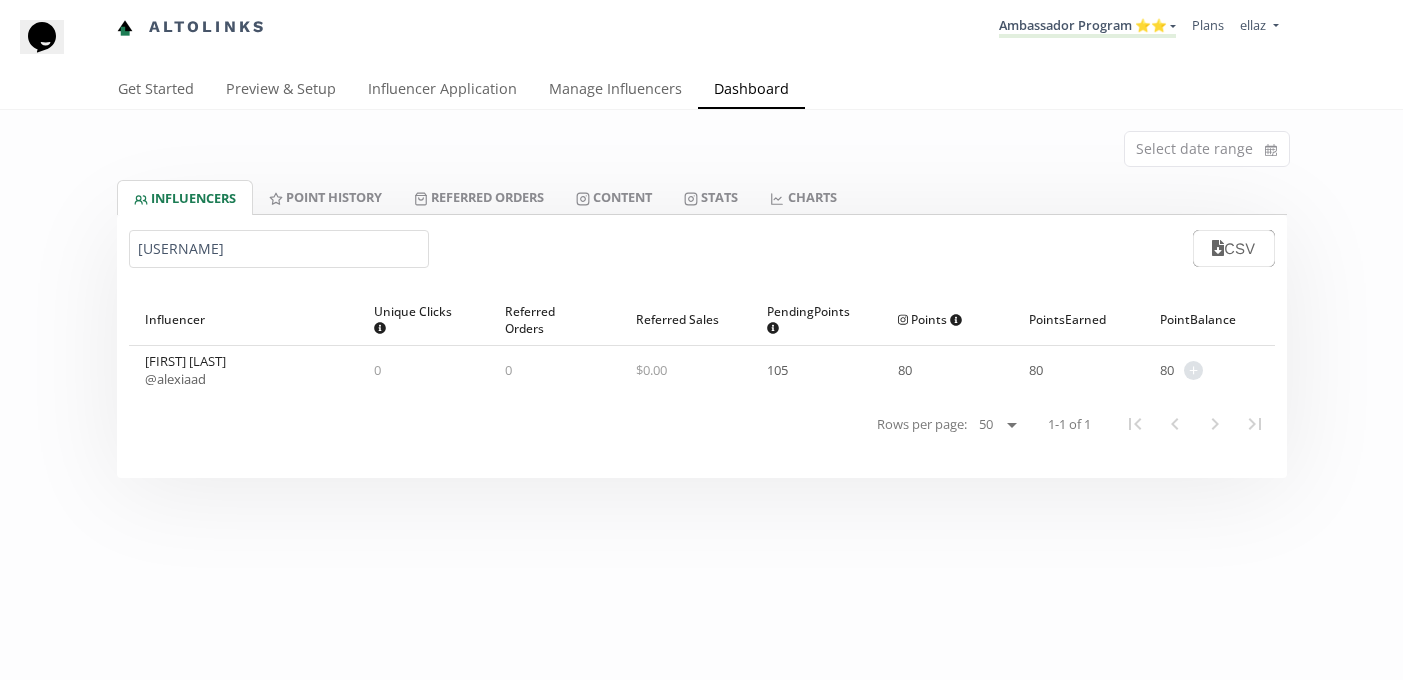 type on "alexi" 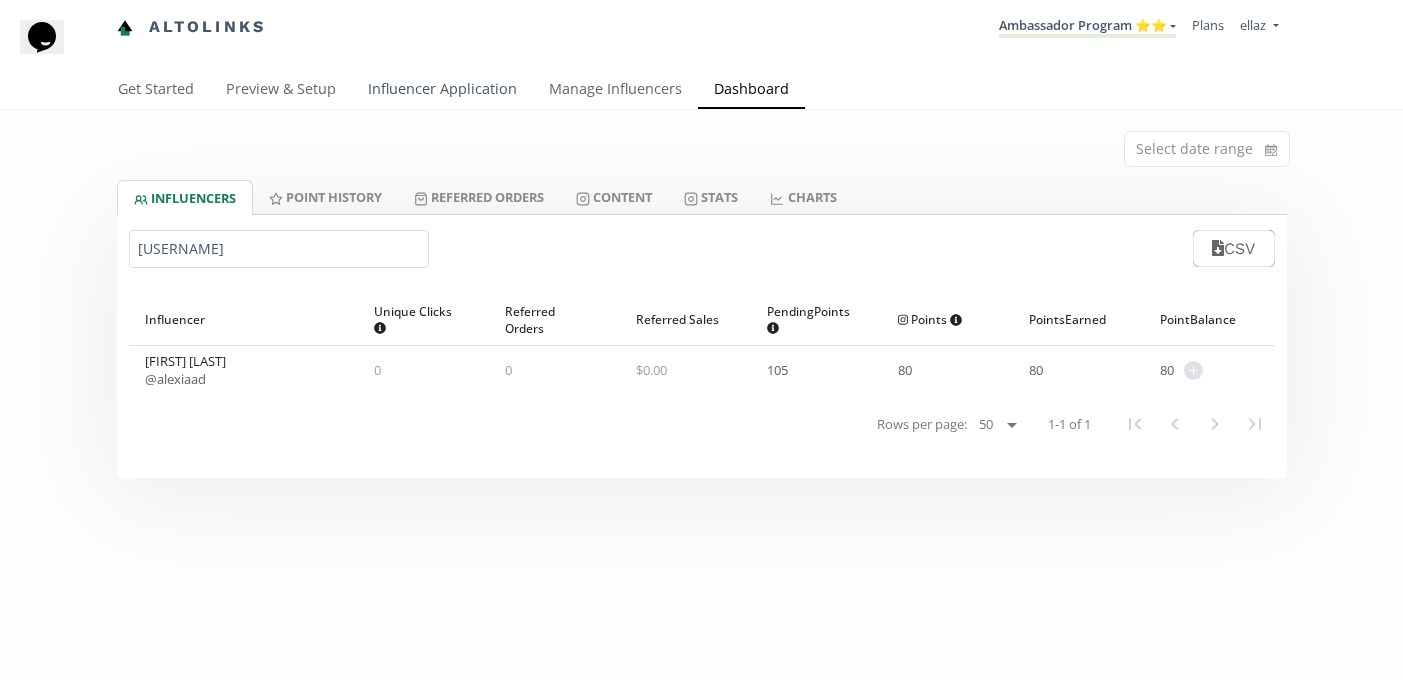 click on "Influencer Application" at bounding box center [442, 91] 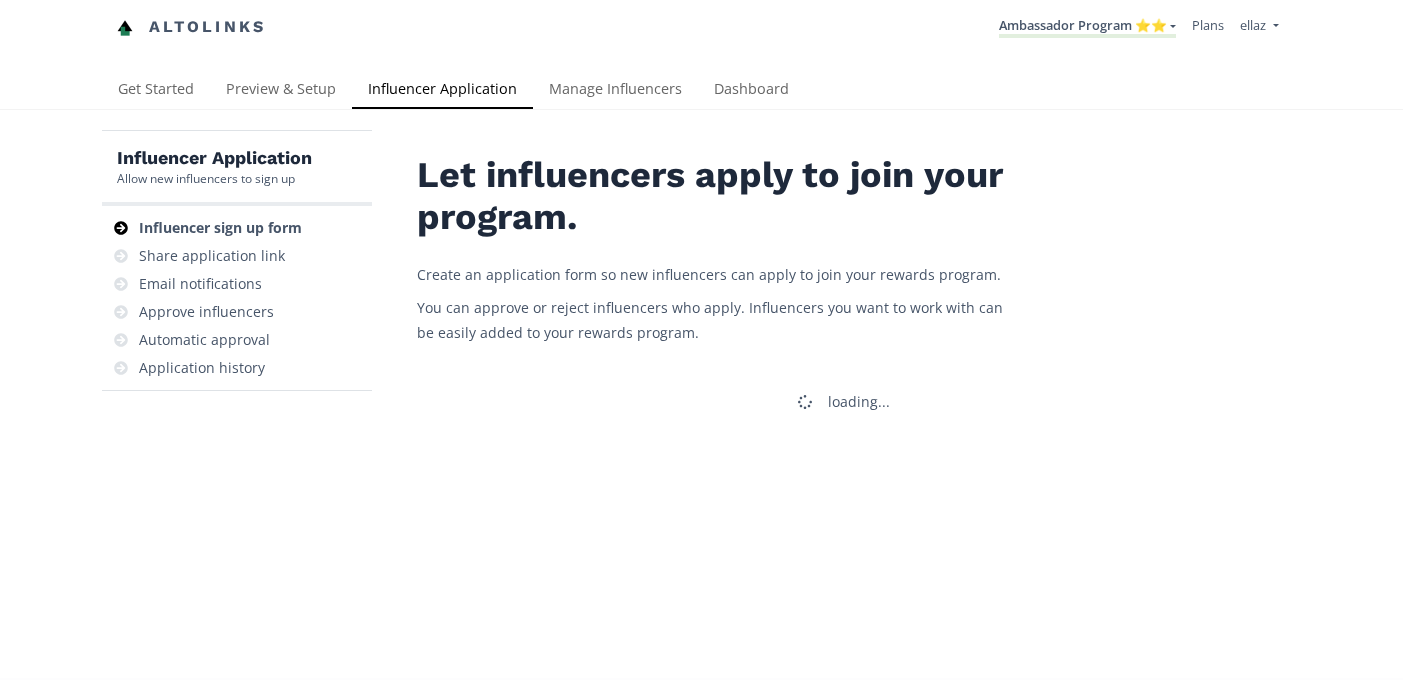 scroll, scrollTop: 0, scrollLeft: 0, axis: both 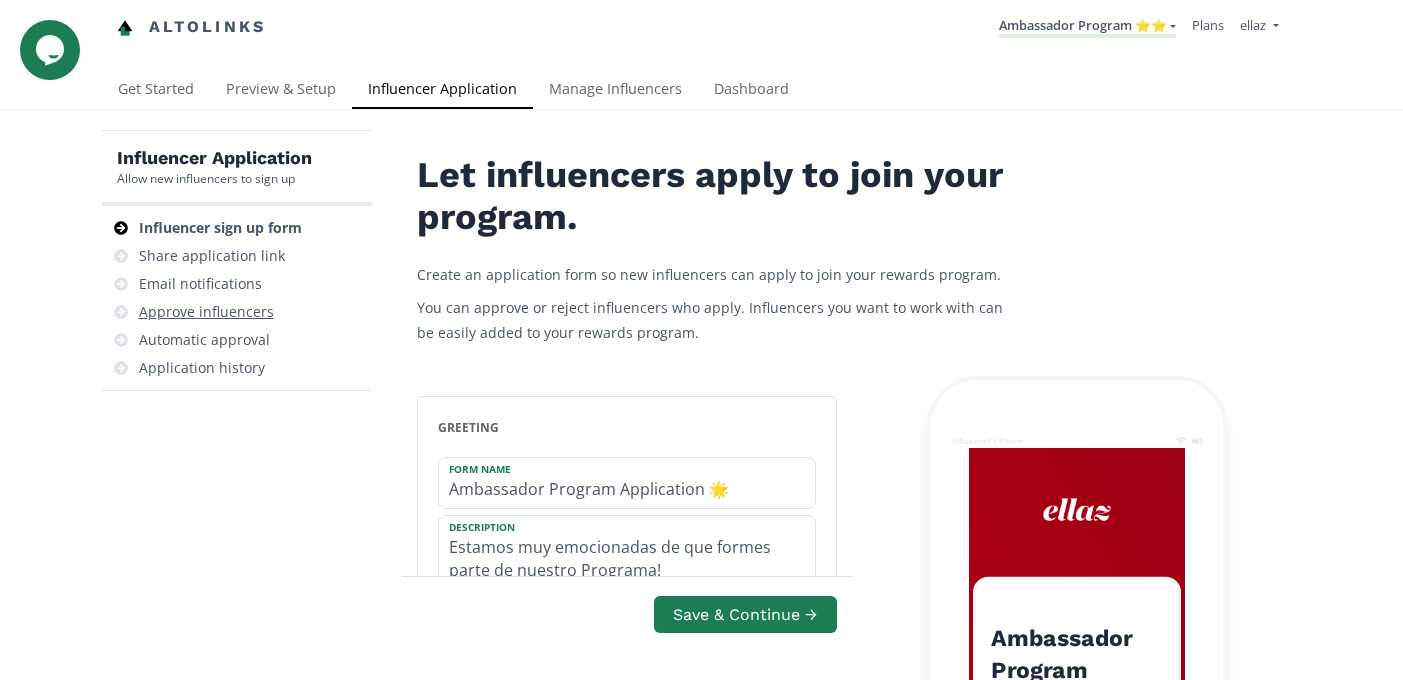 click on "Approve influencers" at bounding box center (206, 312) 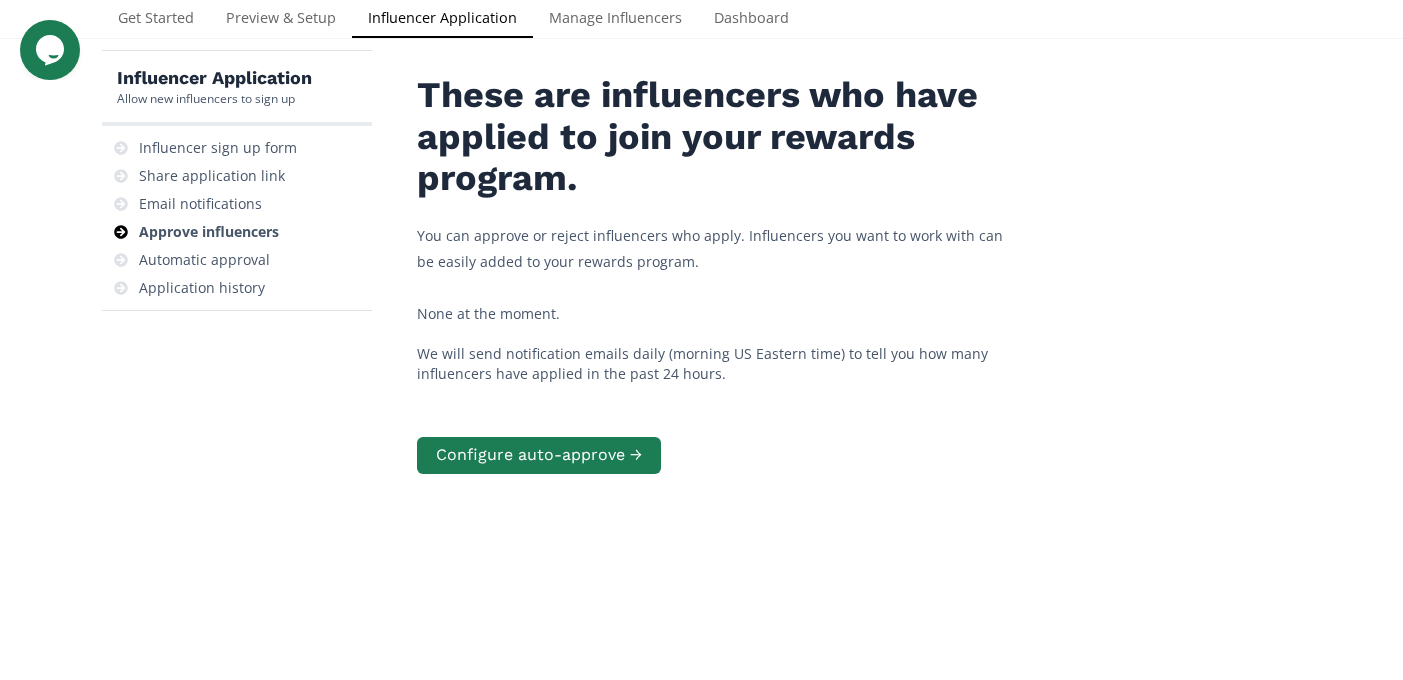 scroll, scrollTop: 0, scrollLeft: 0, axis: both 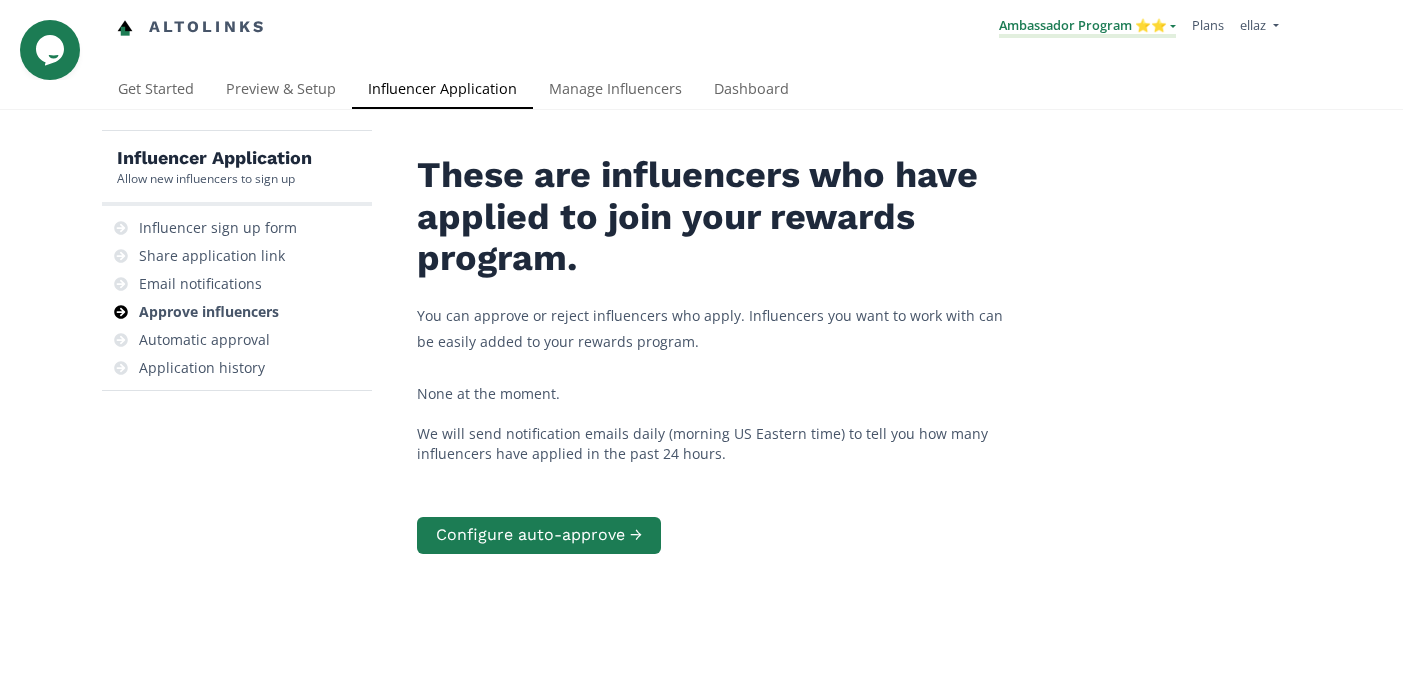 click on "Ambassador Program ⭐️⭐️" at bounding box center (1087, 27) 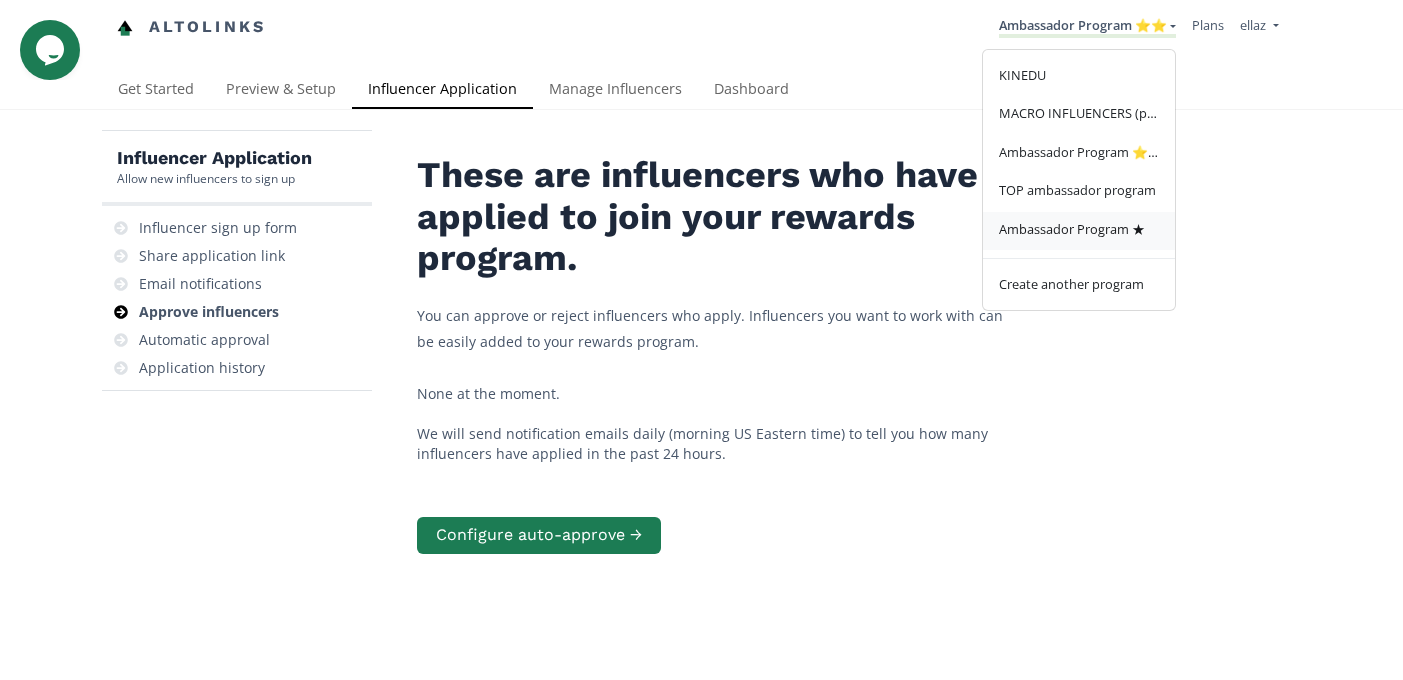 click on "Ambassador Program ★" at bounding box center (1079, 231) 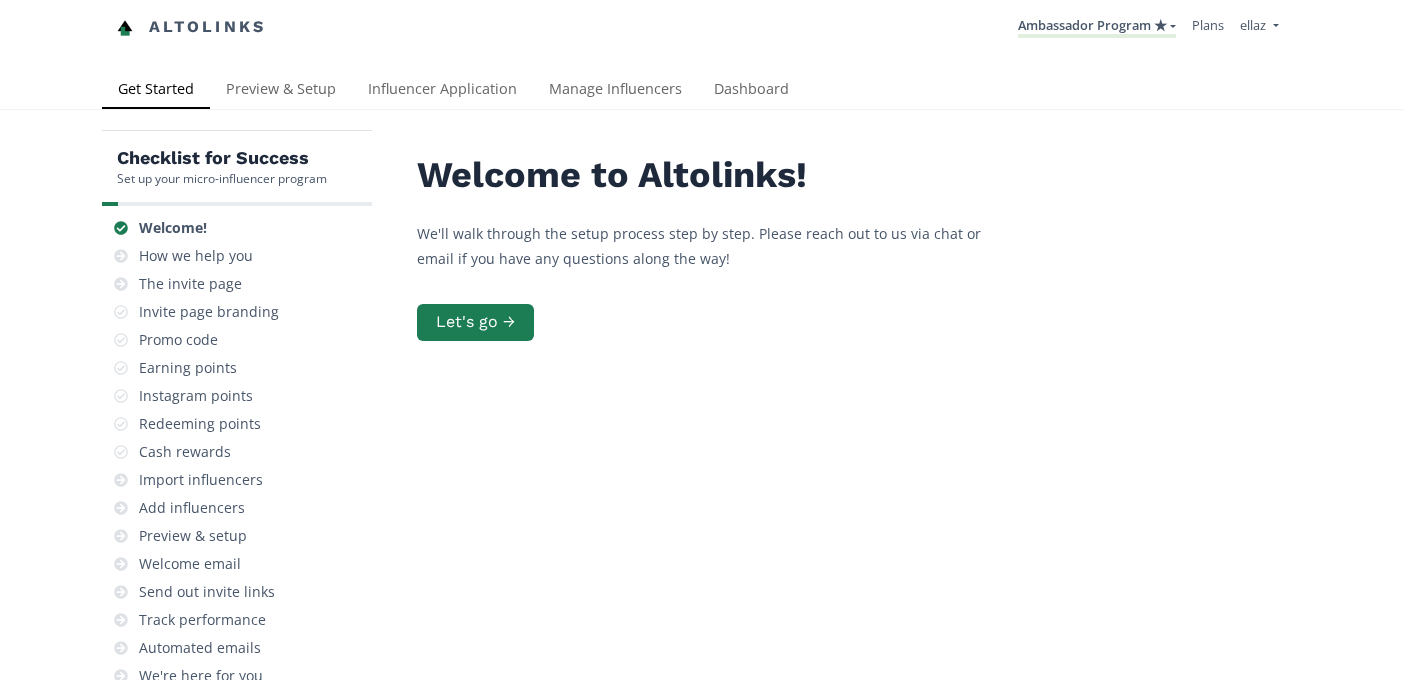scroll, scrollTop: 0, scrollLeft: 0, axis: both 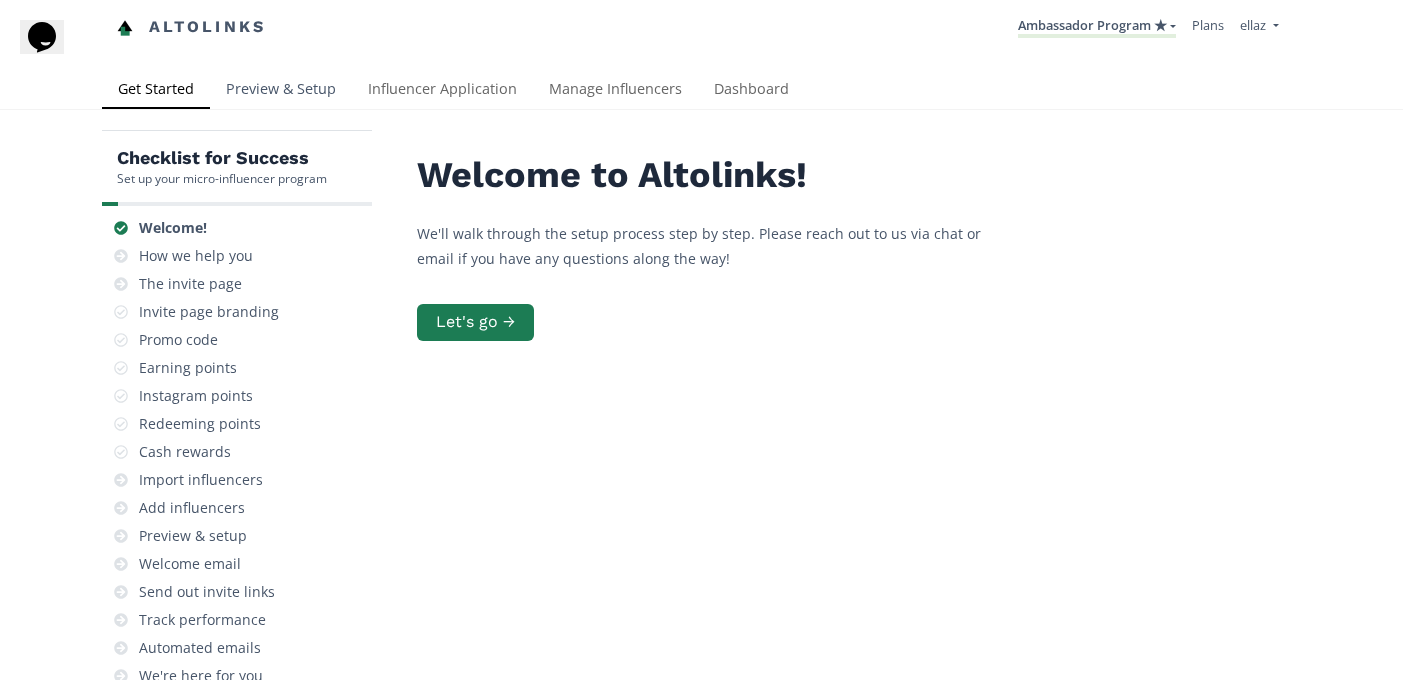 click on "Preview & Setup" at bounding box center (281, 91) 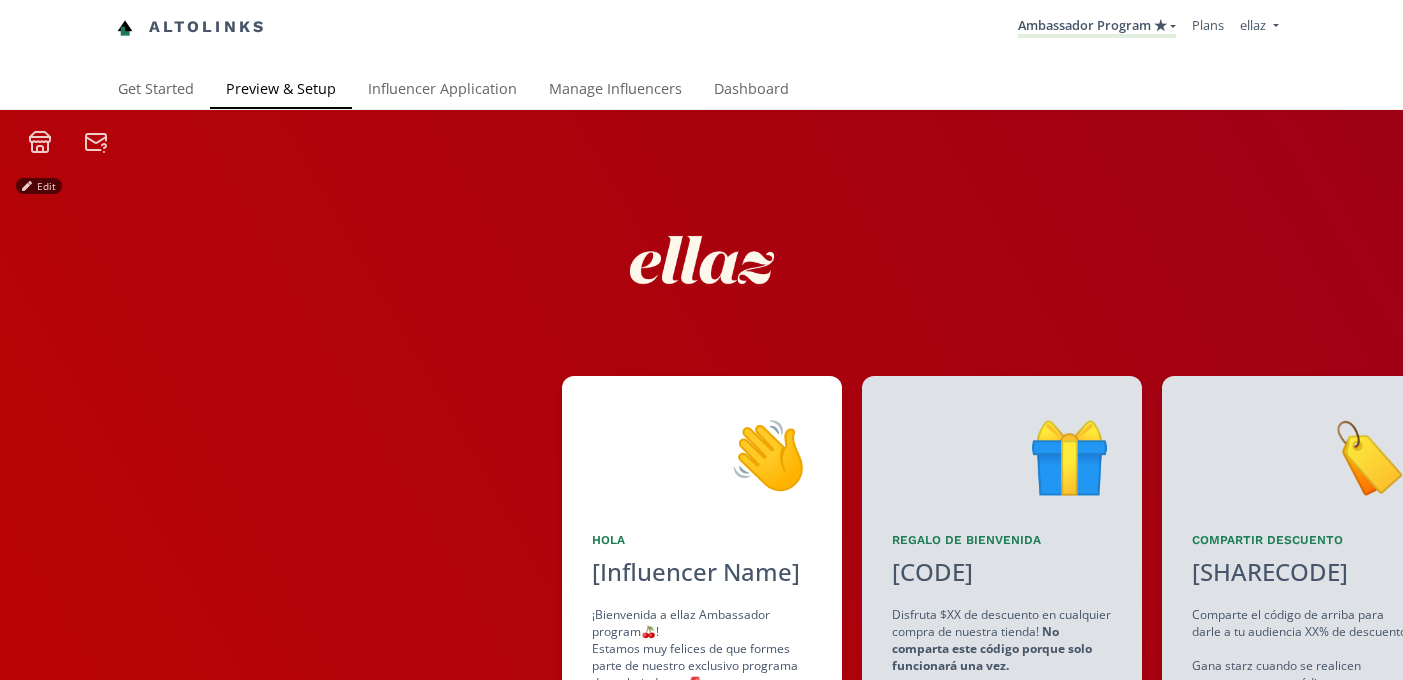 scroll, scrollTop: 0, scrollLeft: 0, axis: both 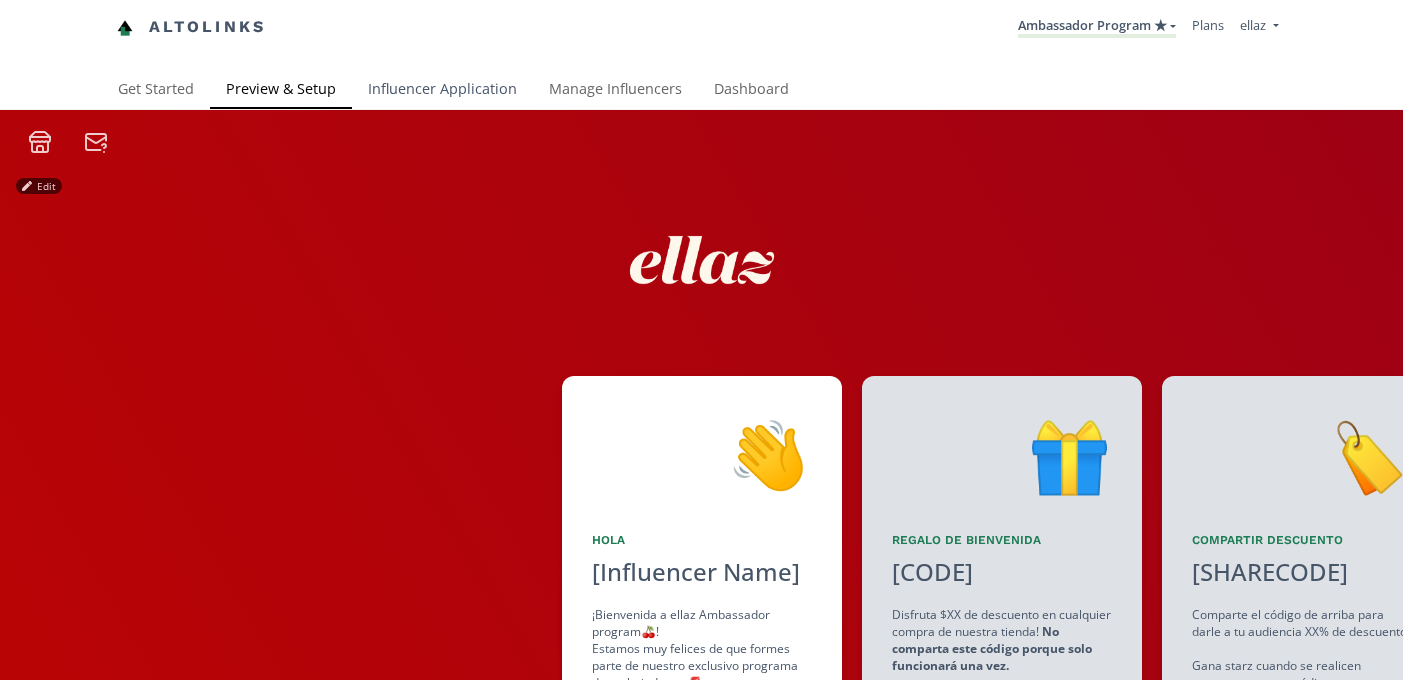 click on "Influencer Application" at bounding box center (442, 91) 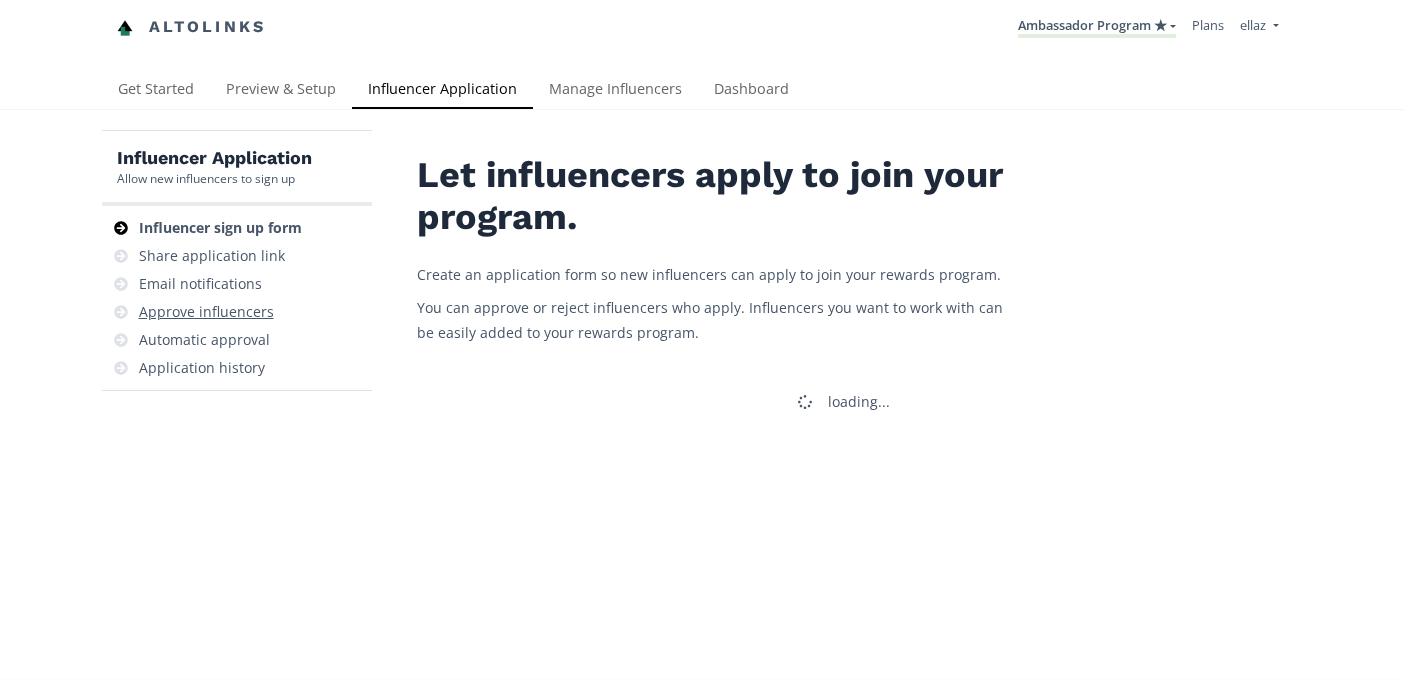 scroll, scrollTop: 0, scrollLeft: 0, axis: both 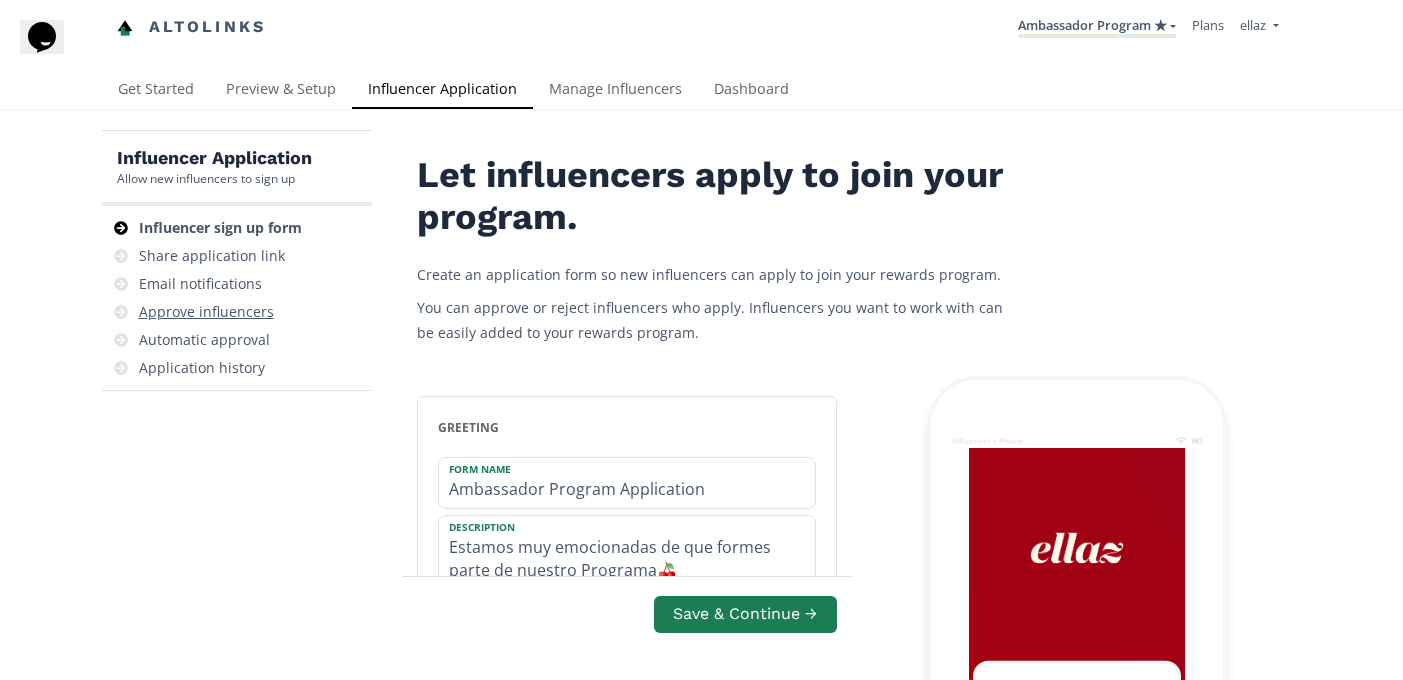 click on "Approve influencers" at bounding box center (237, 312) 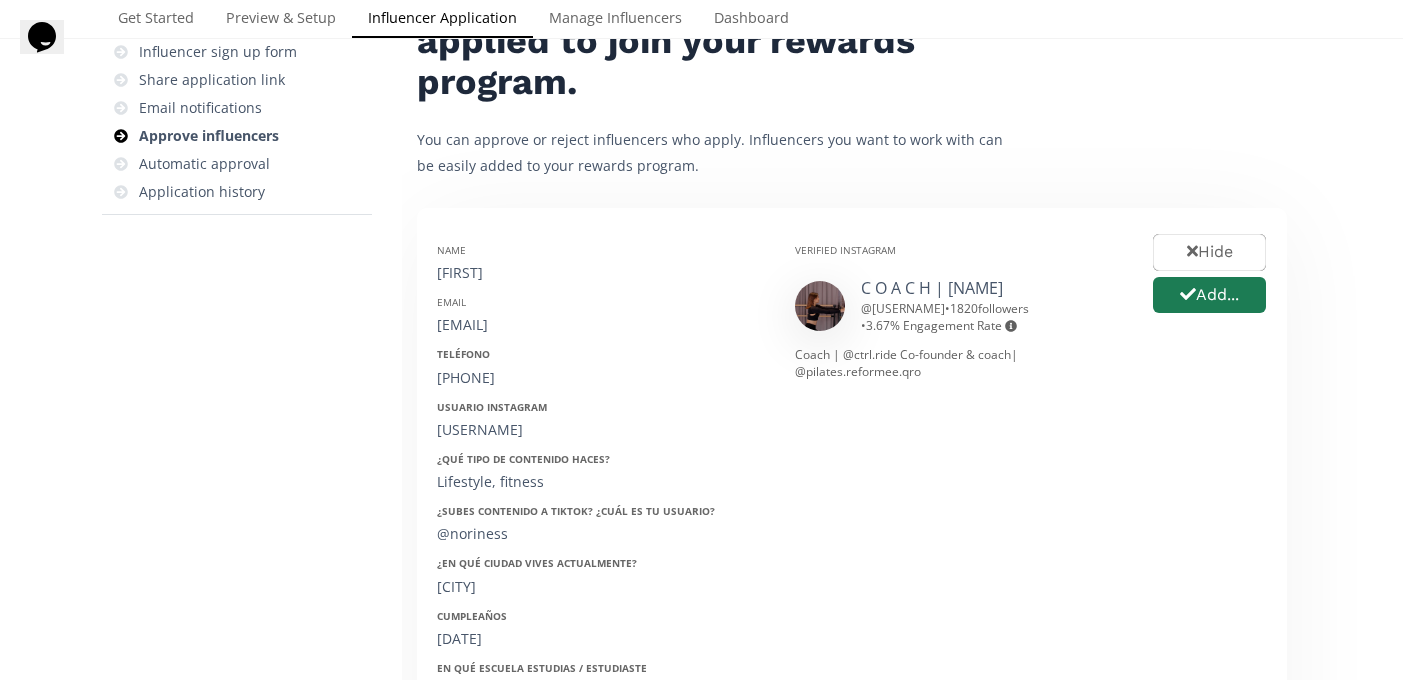 scroll, scrollTop: 0, scrollLeft: 0, axis: both 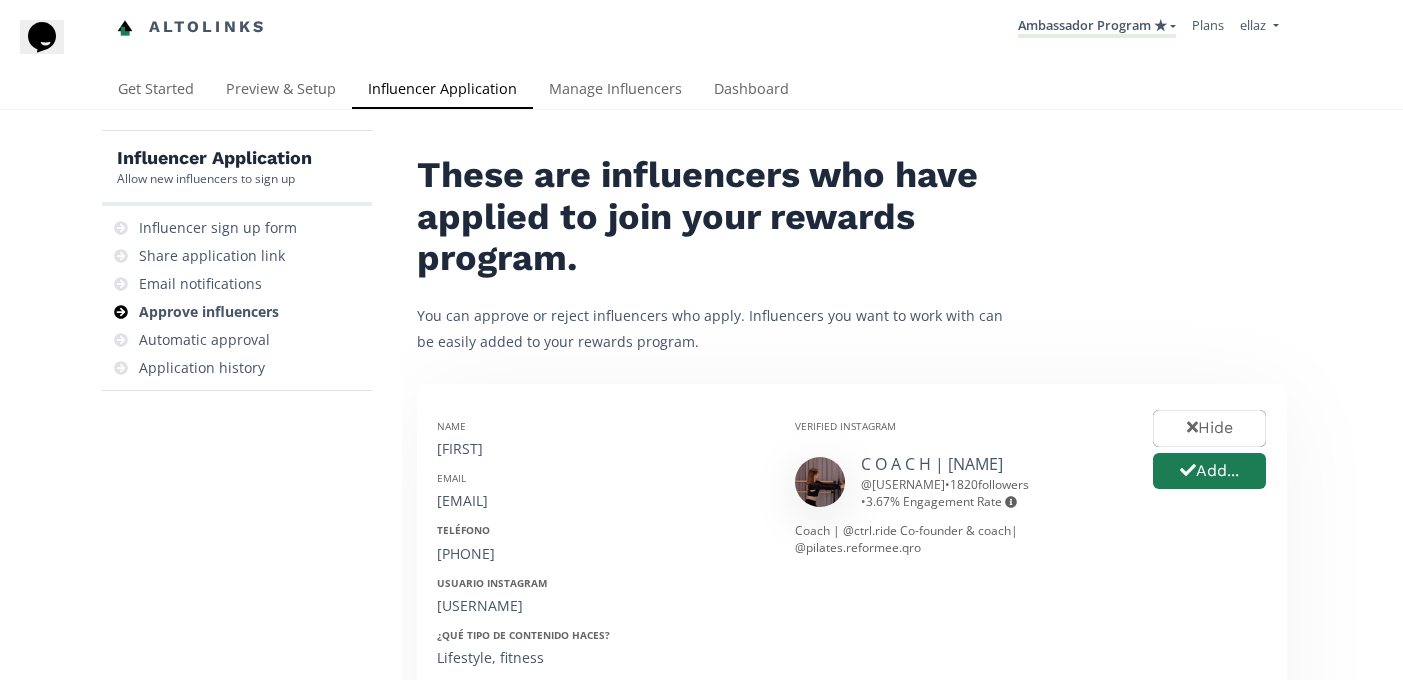 click on "Influencer Application Allow new influencers to sign up Influencer sign up form Share application link Email notifications Approve influencers Automatic approval Application history These are influencers who have applied to join your rewards program. You can approve or reject influencers who apply. Influencers you want to work with can be easily added to your rewards program. Name [FIRST]  Email [EMAIL] Teléfono [PHONE] Usuario Instagram [USERNAME] ¿Qué tipo de contenido haces? Lifestyle, fitness  ¿Subes contenido a Tiktok? ¿Cuál es tu usuario? @[USERNAME] ¿En qué ciudad vives actualmente? [CITY]  Cumpleaños [DATE] En qué escuela estudias / estudiaste  Tecnológico de Monterrey  Ocupación Fundadora y coach de estudio de pilates  ¿Has comprado anteriormente en ellaz? Si ¿Qué talla usas regularmente?  M Verified Instagram C O A C H | [FIRST]  • 1820  followers   • 3.67 % Engagement Rate   Engagement rate = avg. likes divided by follower count @" at bounding box center (701, 1096) 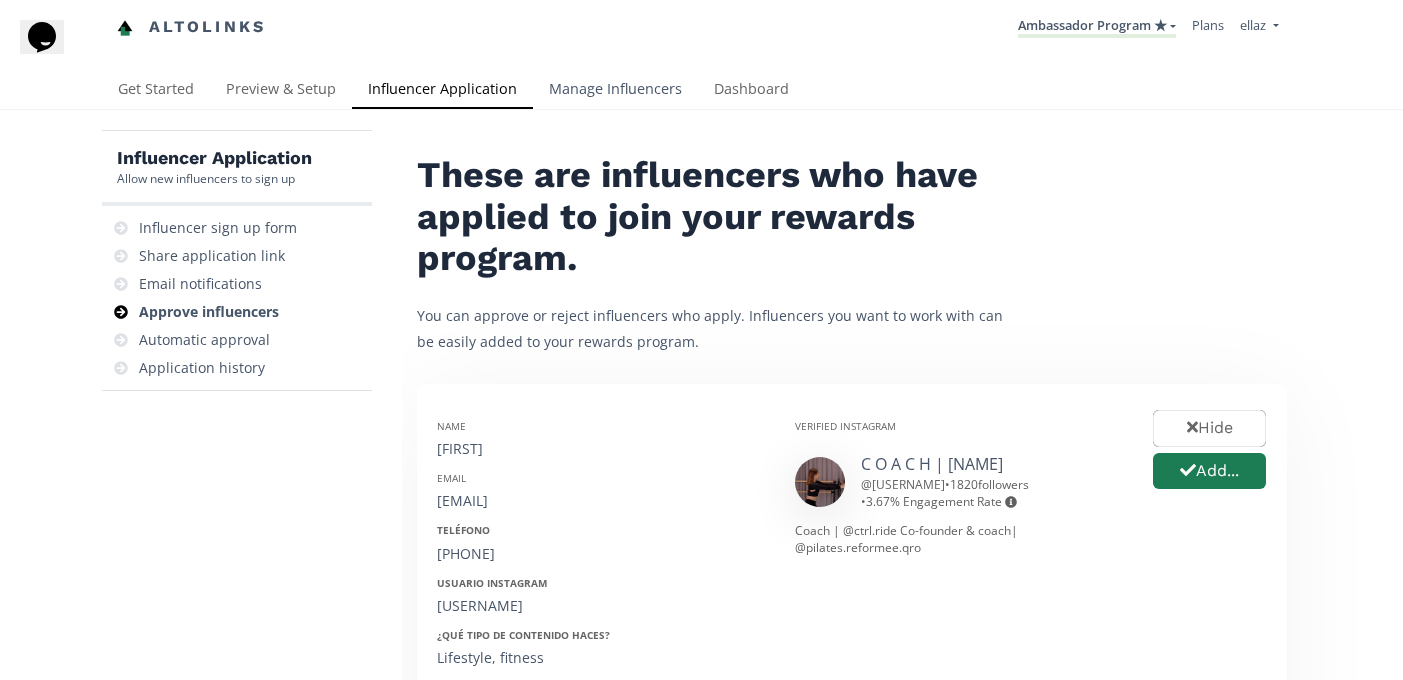 click on "Manage Influencers" at bounding box center (615, 91) 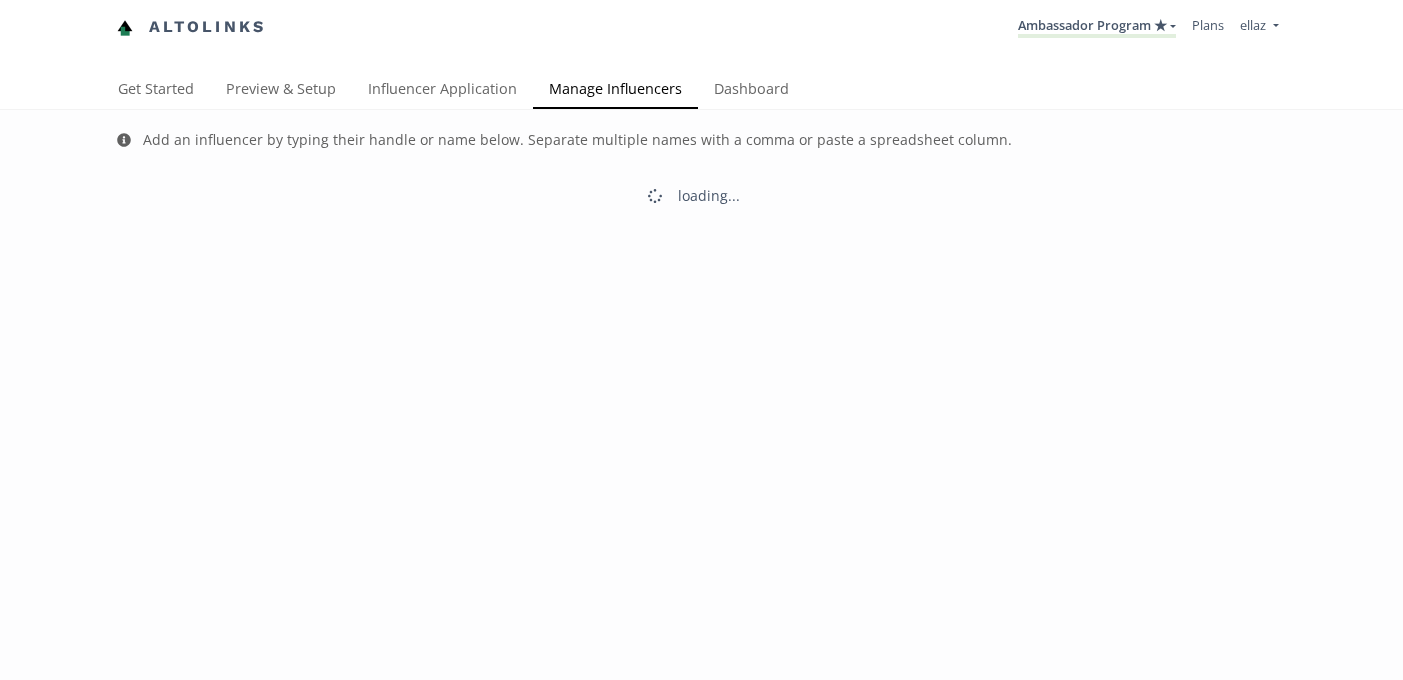 scroll, scrollTop: 0, scrollLeft: 0, axis: both 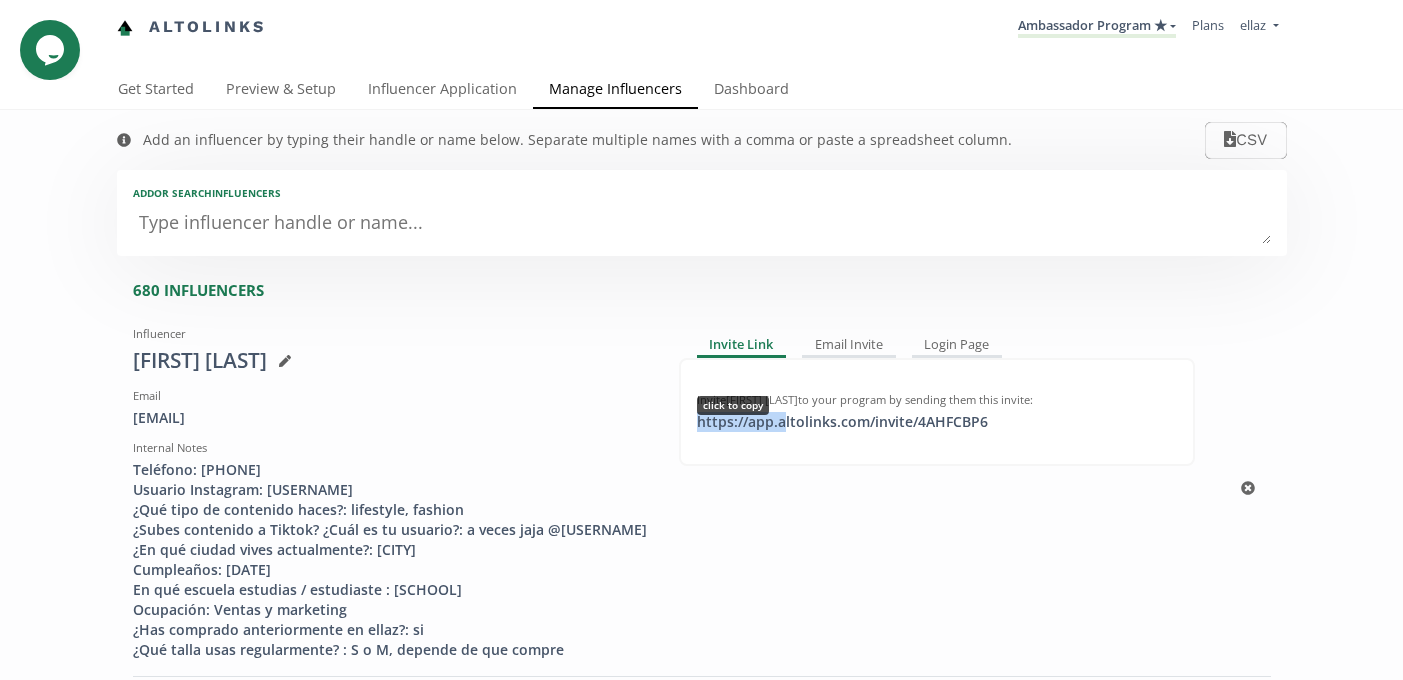 click on "https://app.altolinks.com/invite/ 4AHFCBP6 click to copy" at bounding box center [842, 422] 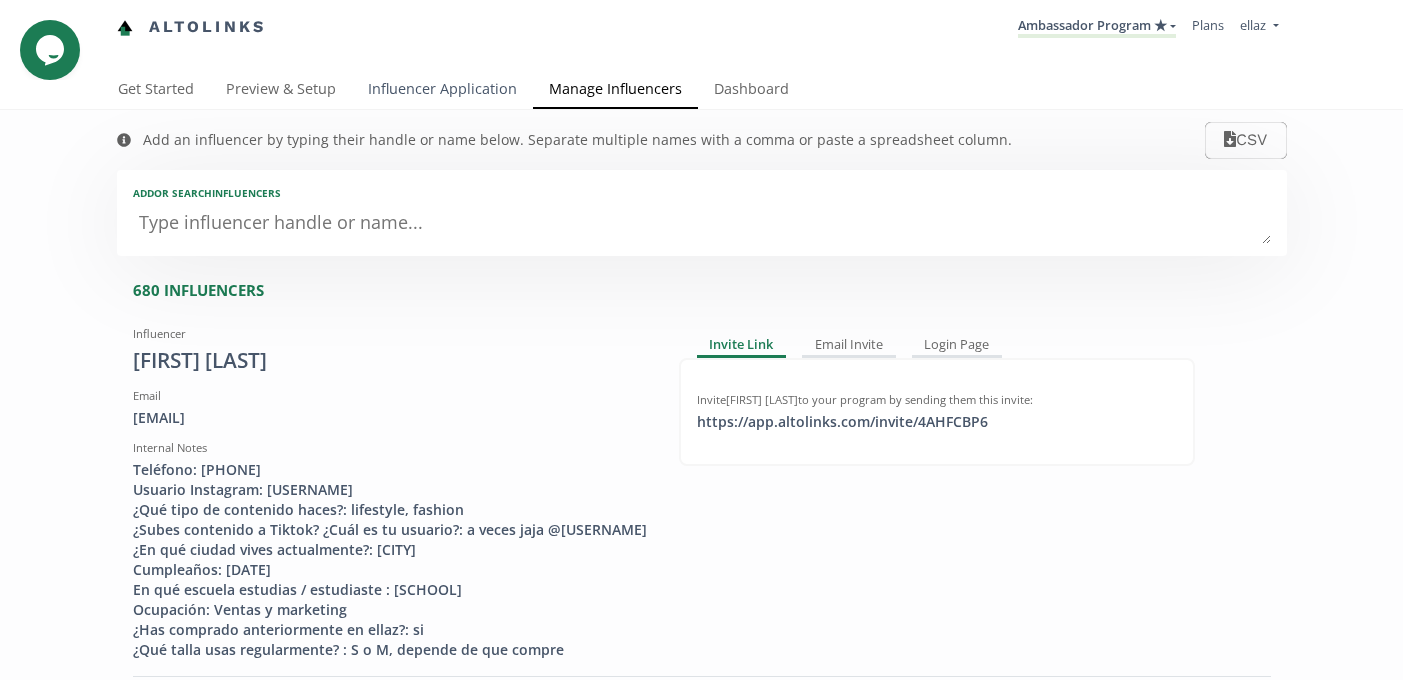 click on "Influencer Application" at bounding box center (442, 91) 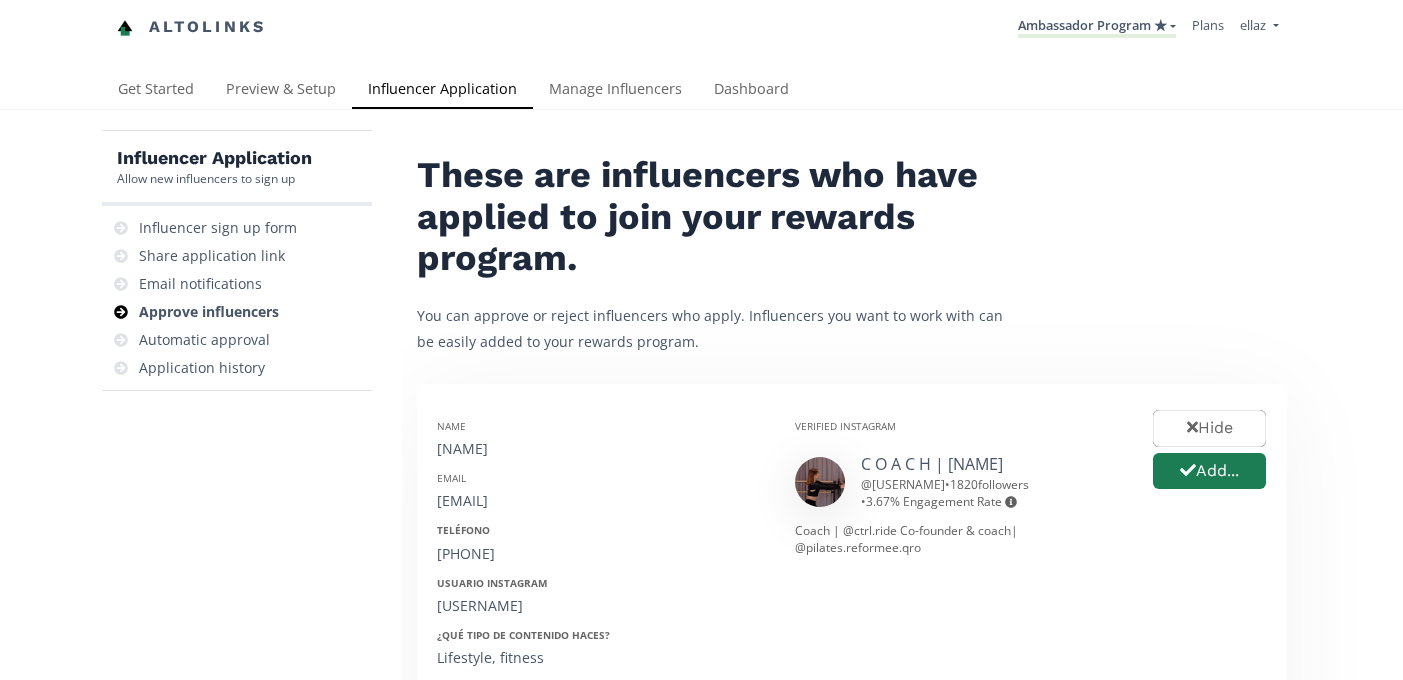 scroll, scrollTop: 0, scrollLeft: 0, axis: both 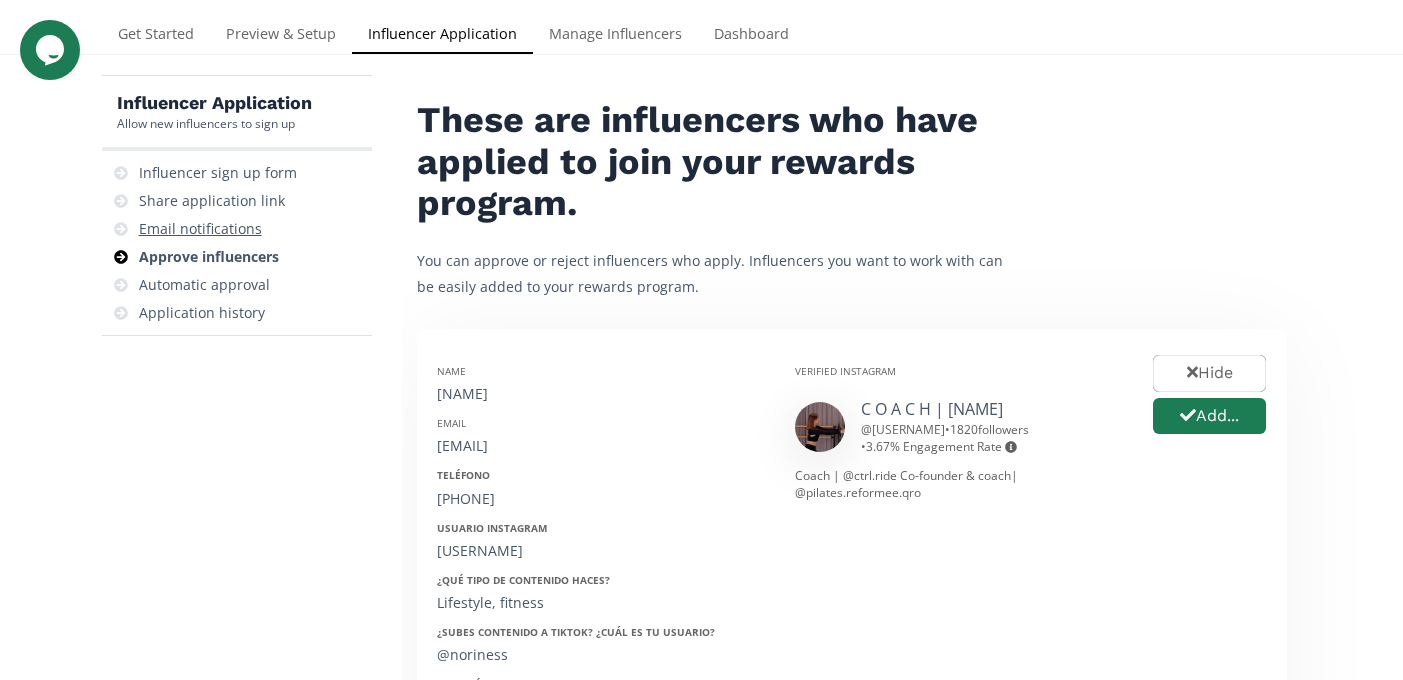 click on "Email notifications" at bounding box center (200, 229) 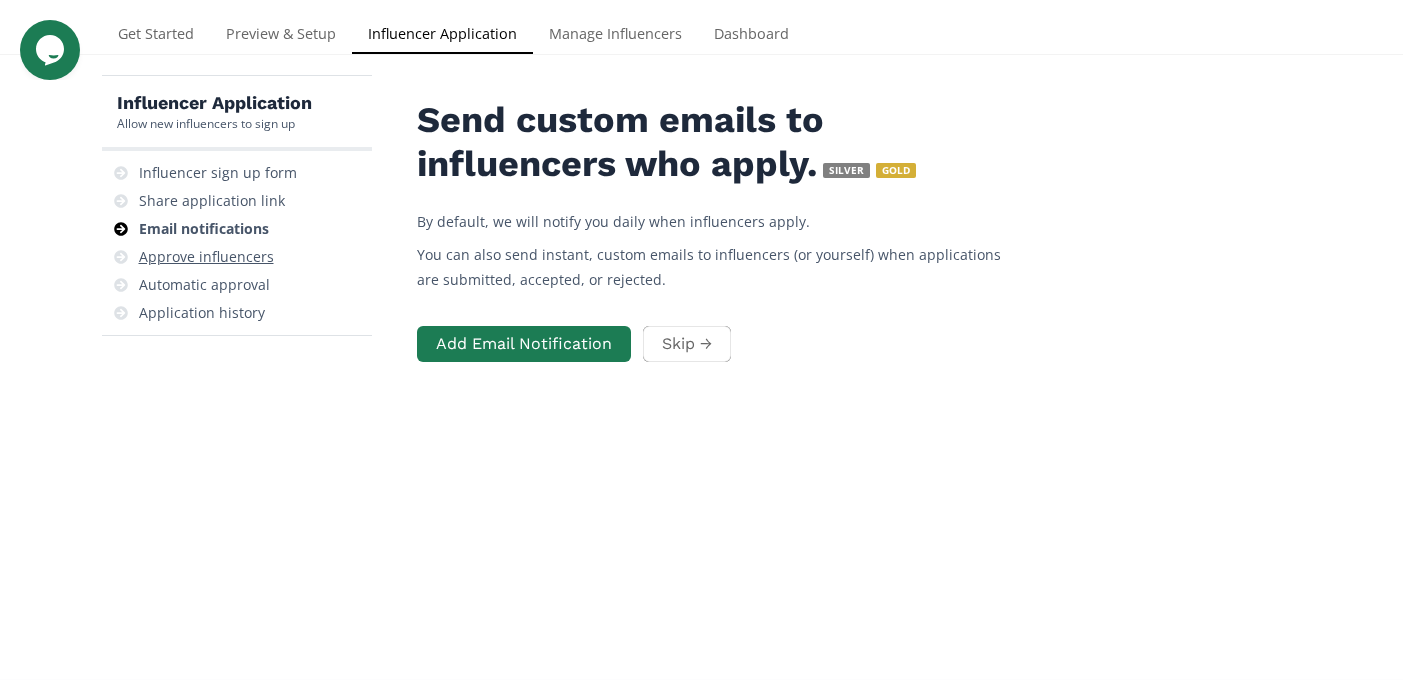 click on "Approve influencers" at bounding box center [206, 257] 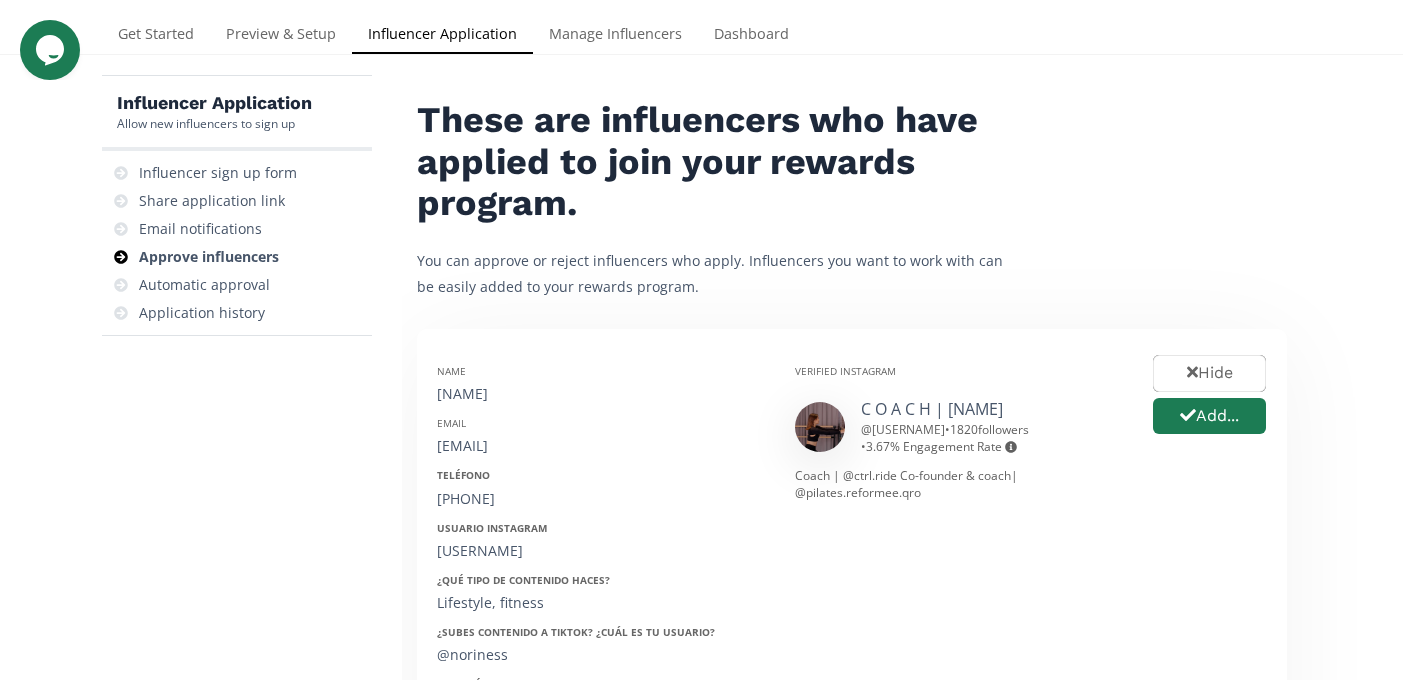 scroll, scrollTop: 318, scrollLeft: 0, axis: vertical 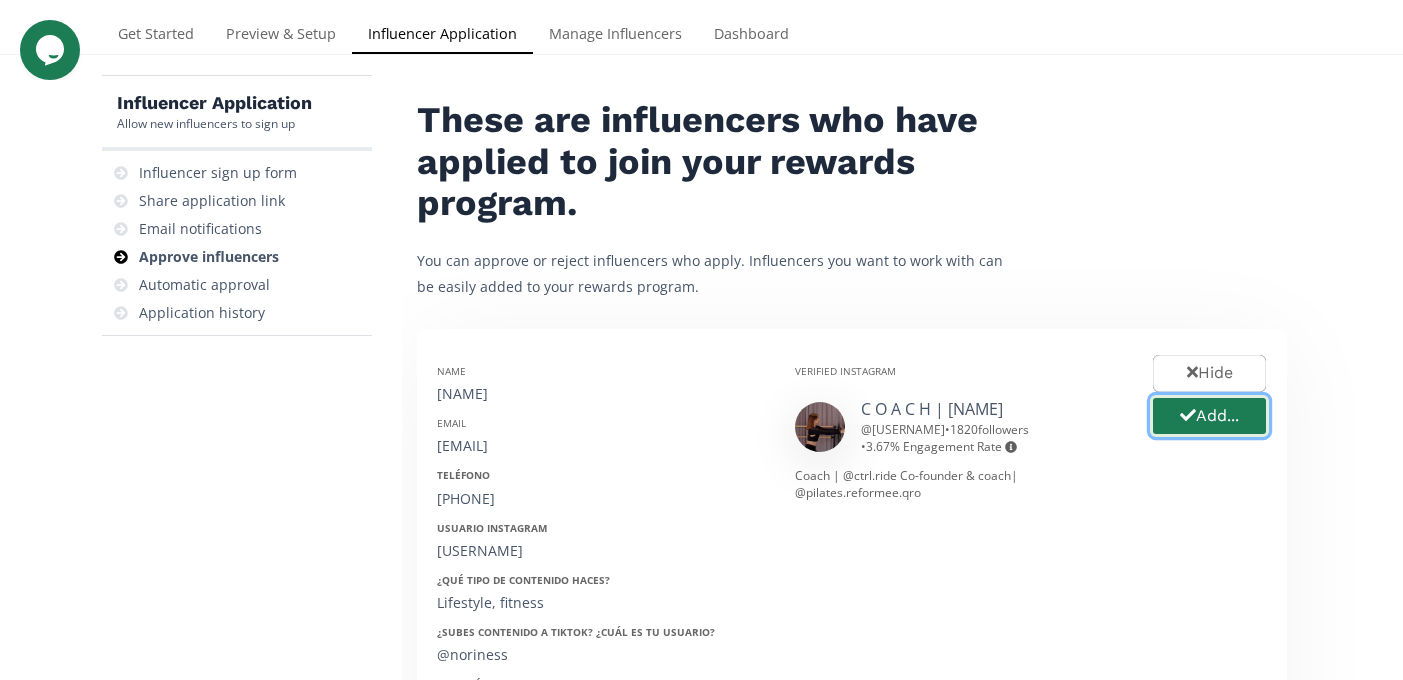 click on "Add..." at bounding box center [1209, 416] 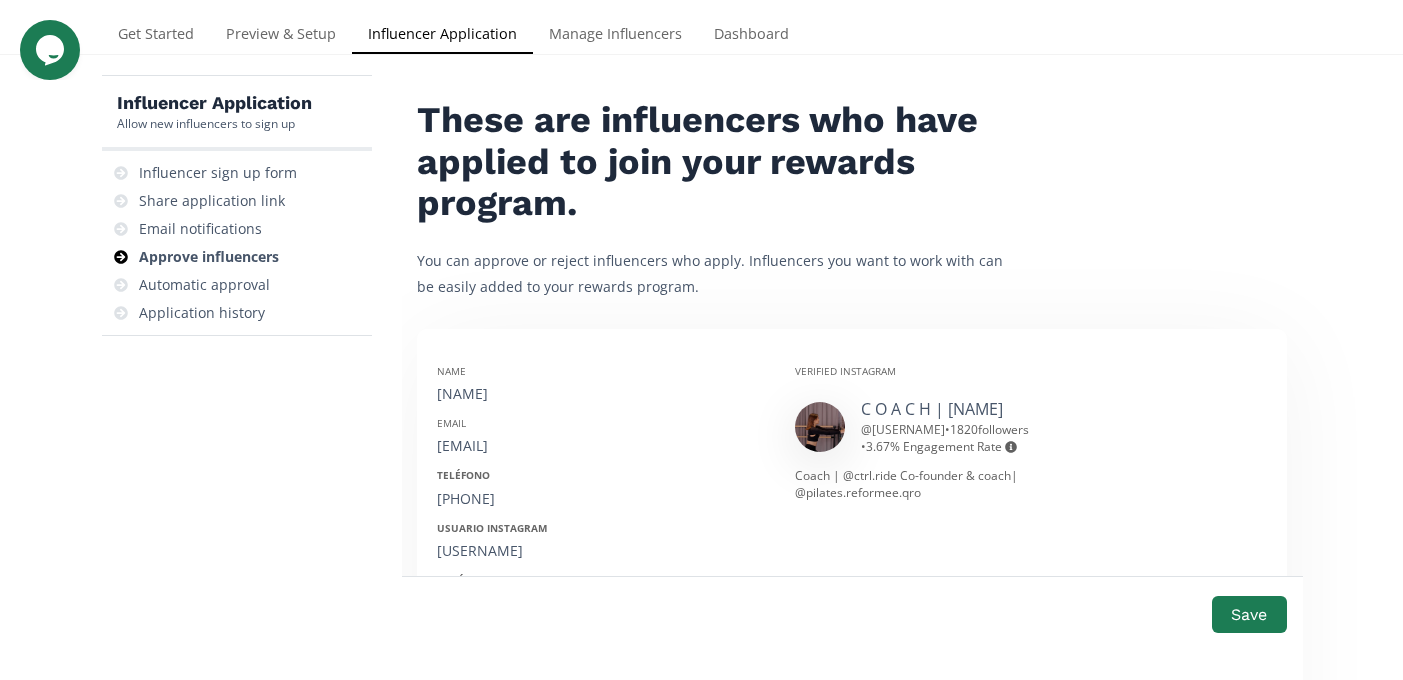 scroll, scrollTop: 390, scrollLeft: 0, axis: vertical 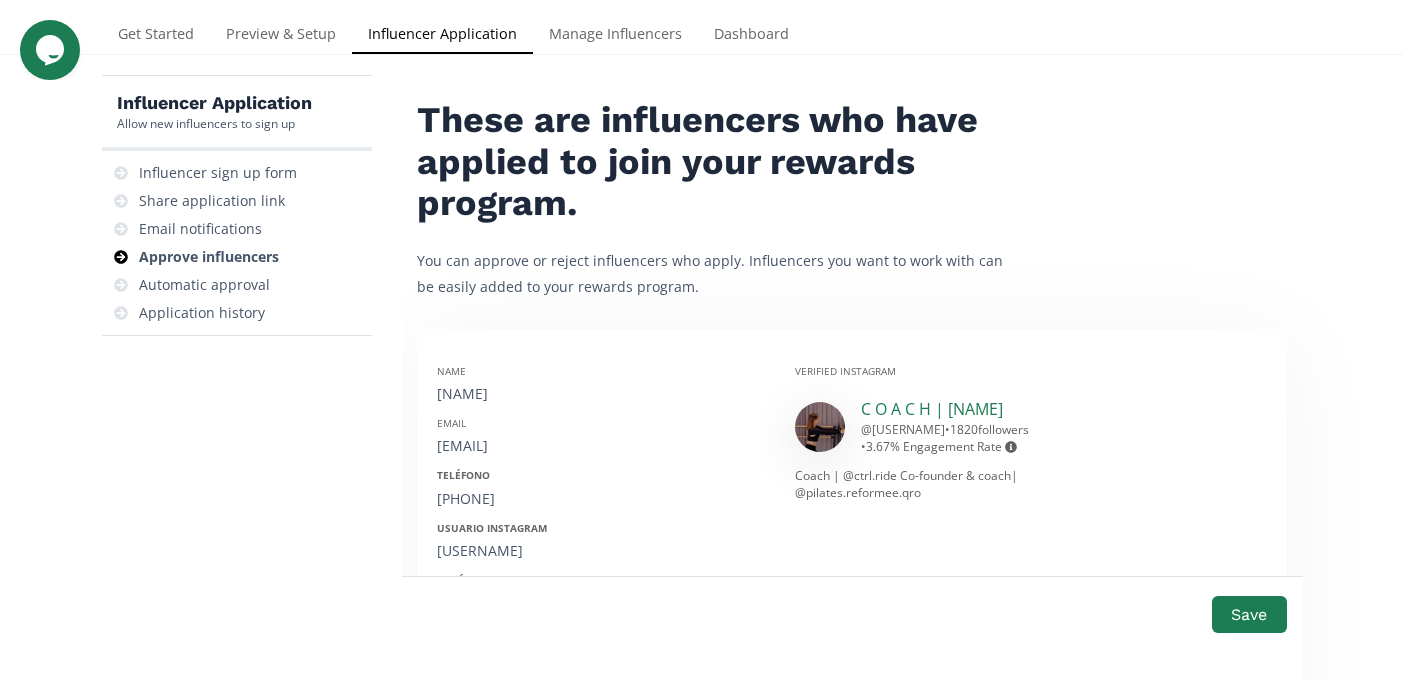 click on "C O A C H | [NAME]" at bounding box center [932, 409] 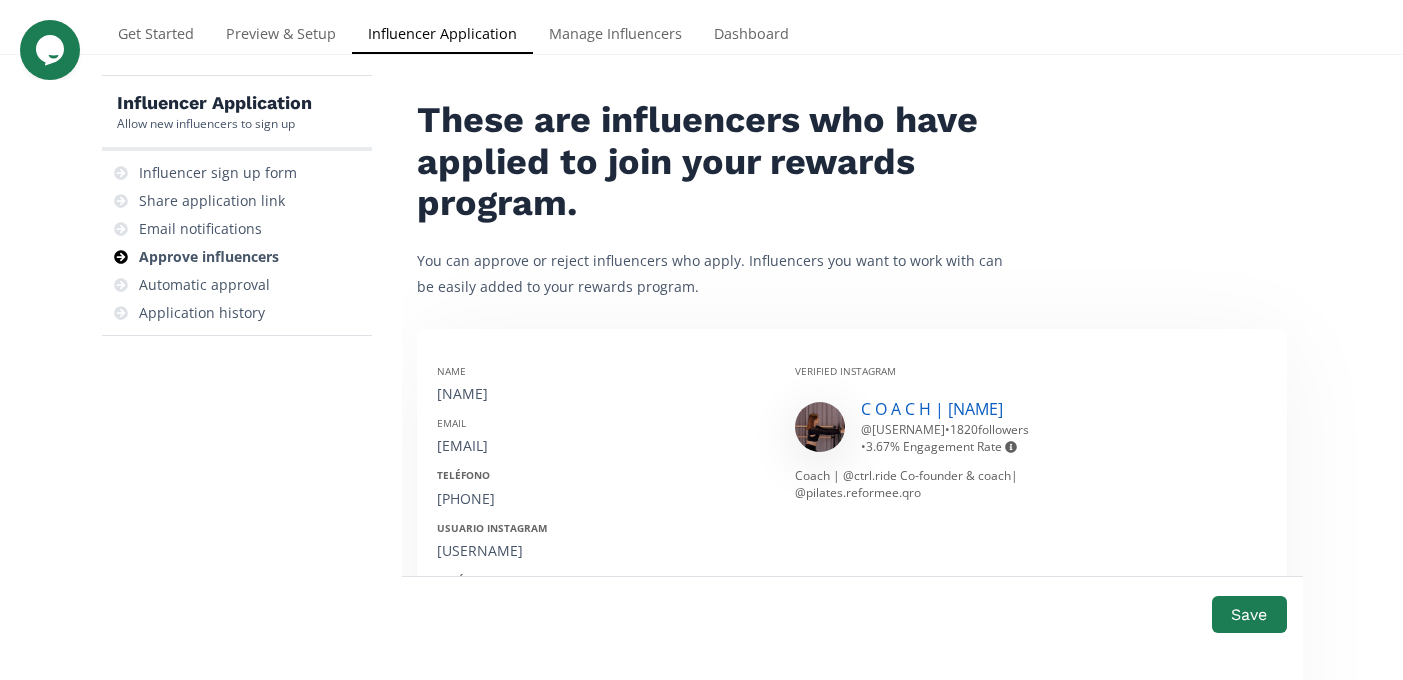 scroll, scrollTop: 363, scrollLeft: 0, axis: vertical 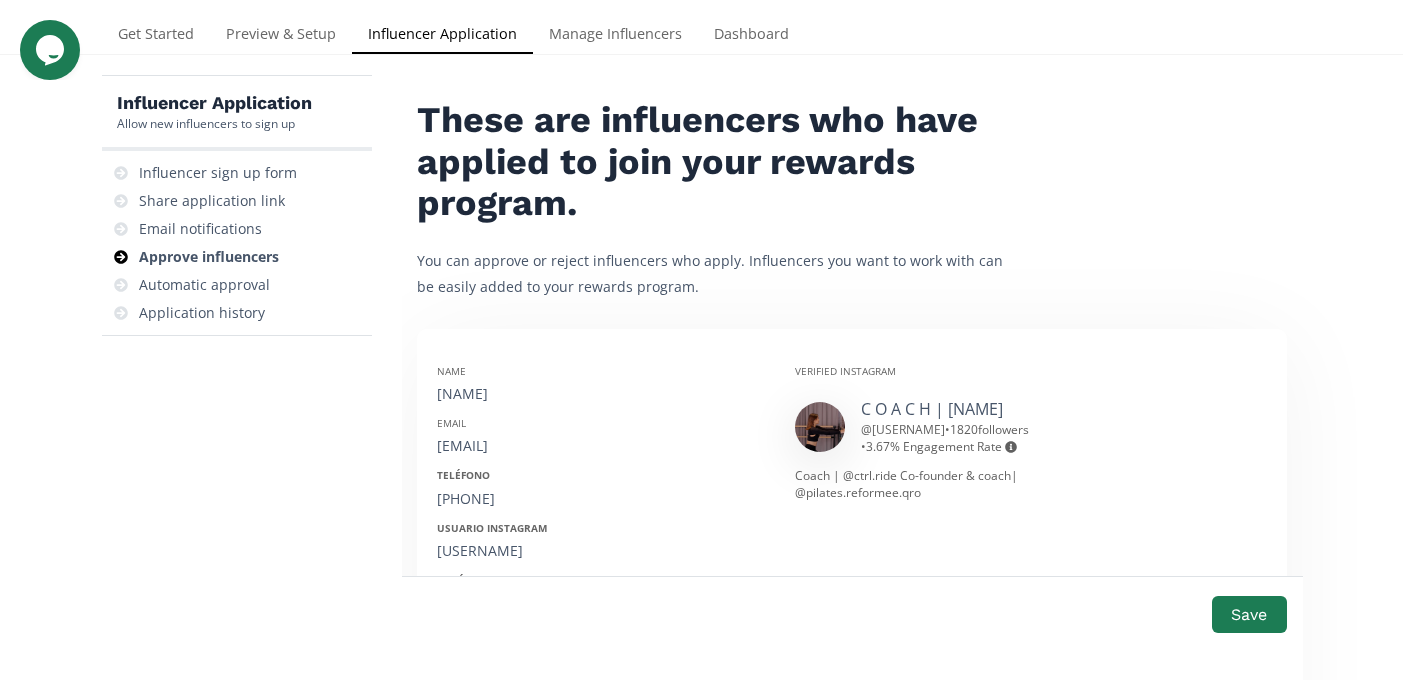 click on "Nora" at bounding box center [529, 1040] 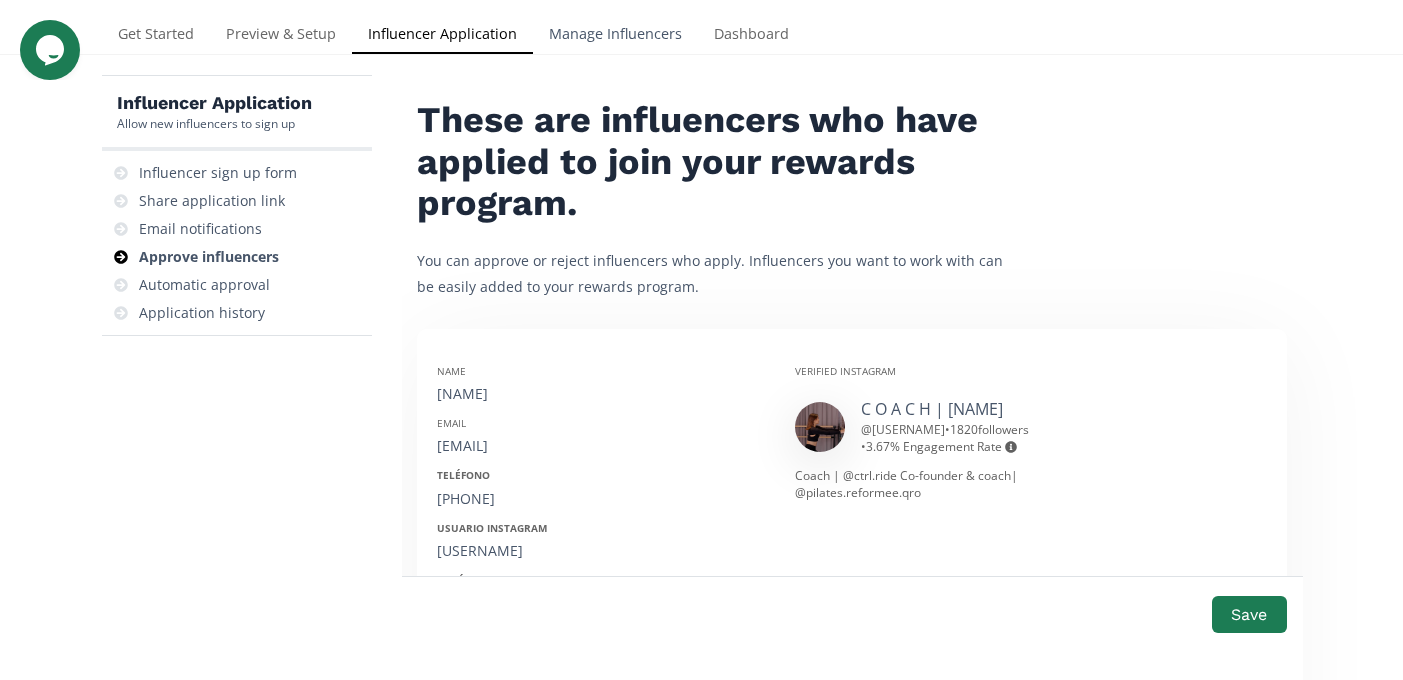 type on "Nora Pimentel" 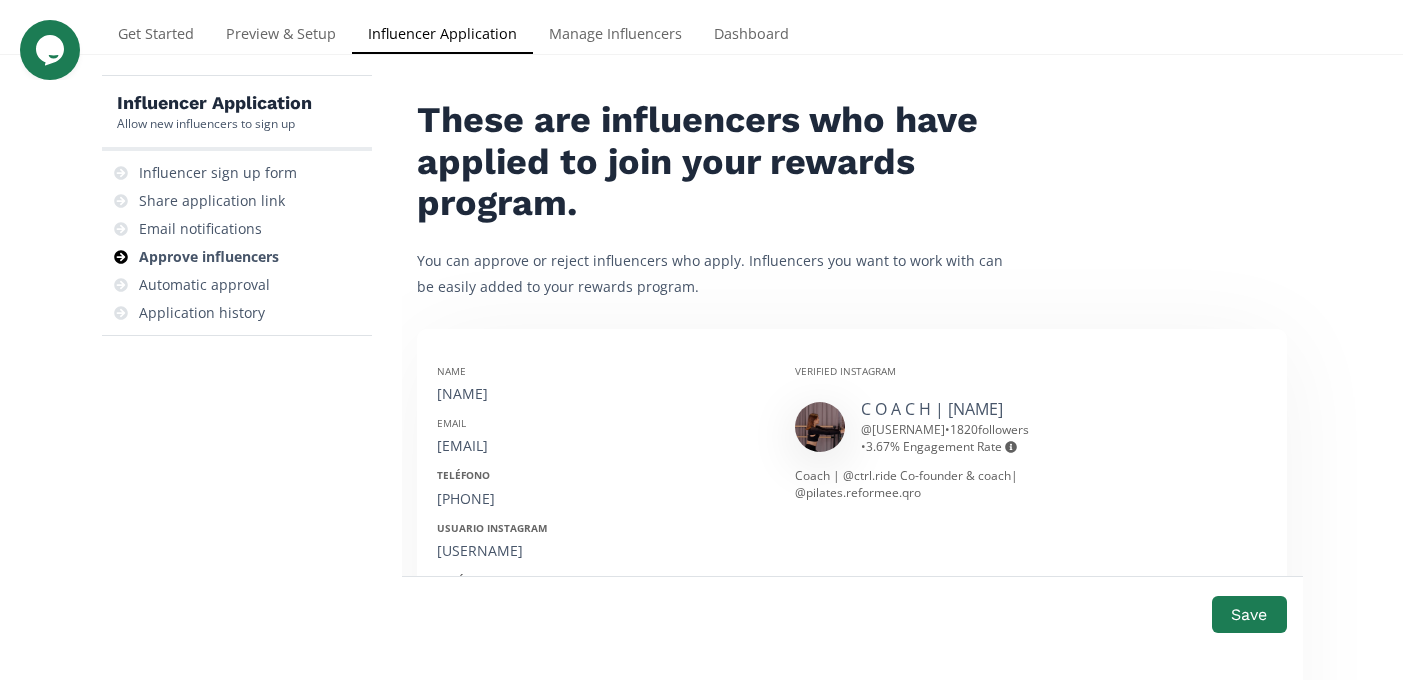 scroll, scrollTop: 331, scrollLeft: 0, axis: vertical 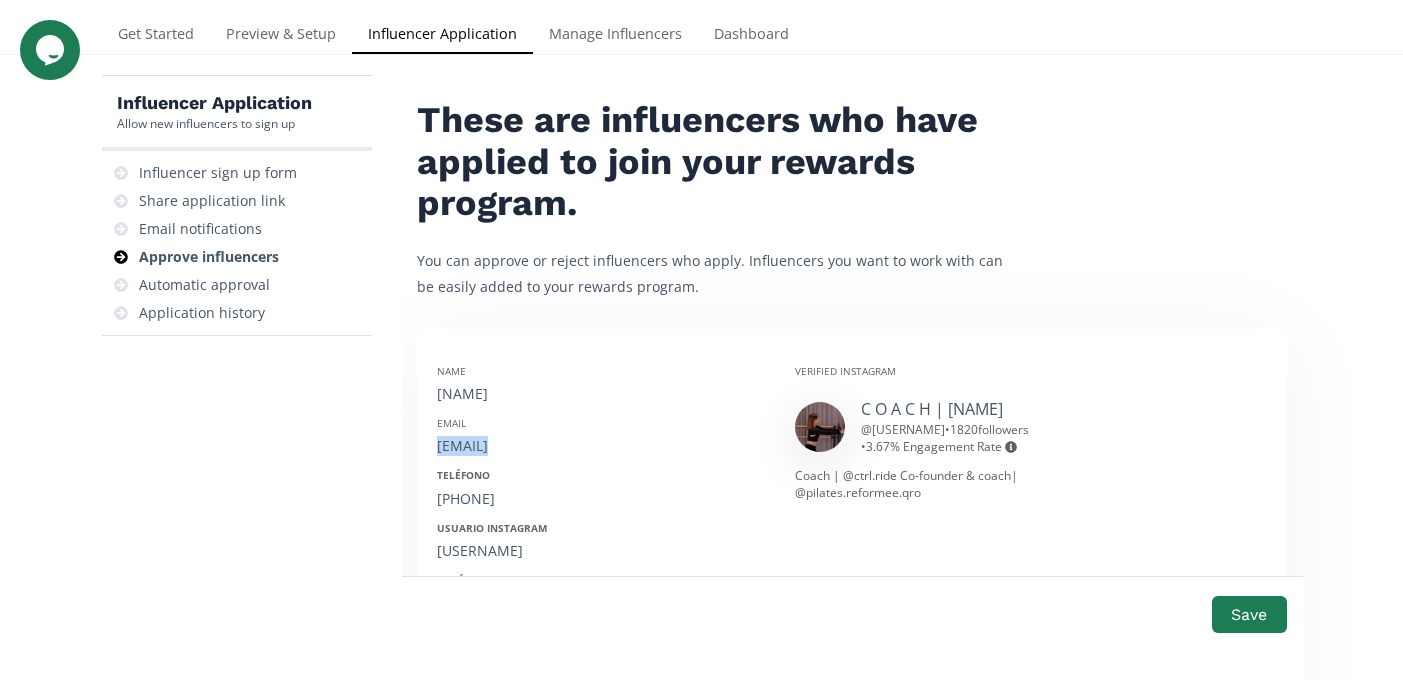 click on "nora.pimentel100@gmail.com" at bounding box center [601, 446] 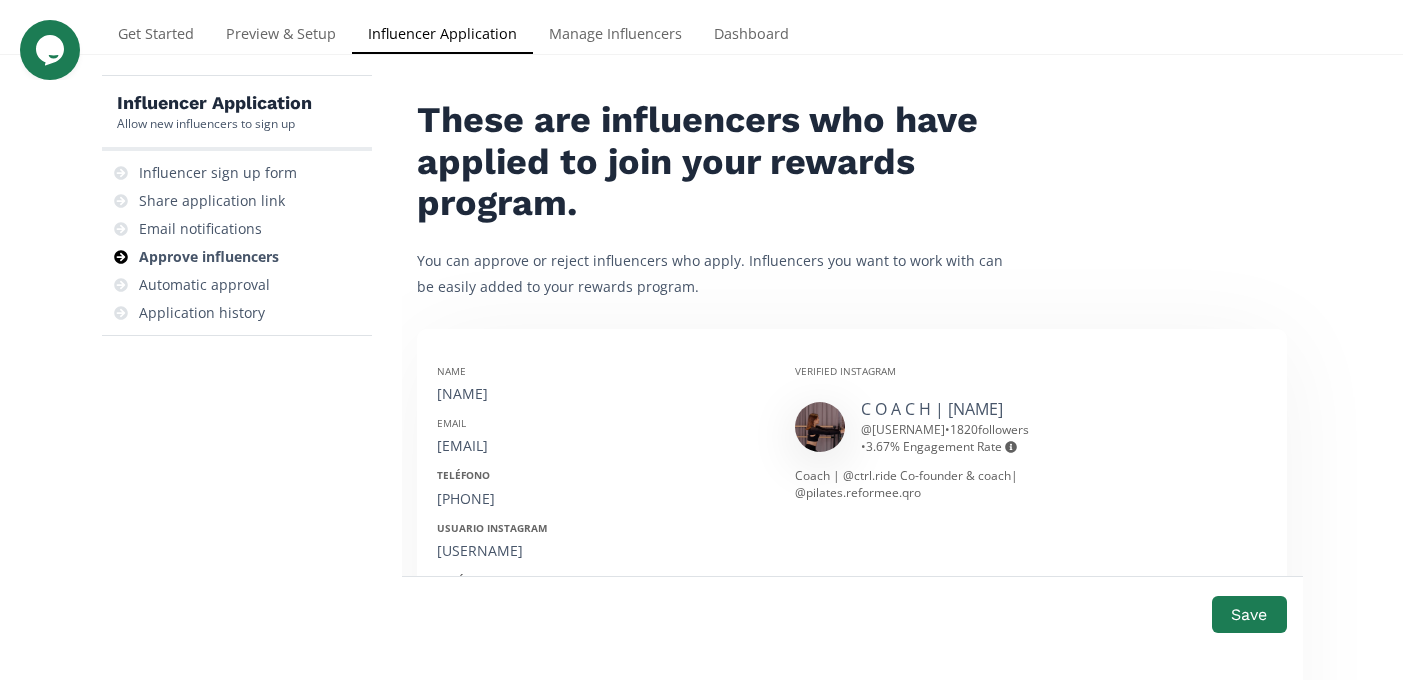 click on "4425258735" at bounding box center [601, 499] 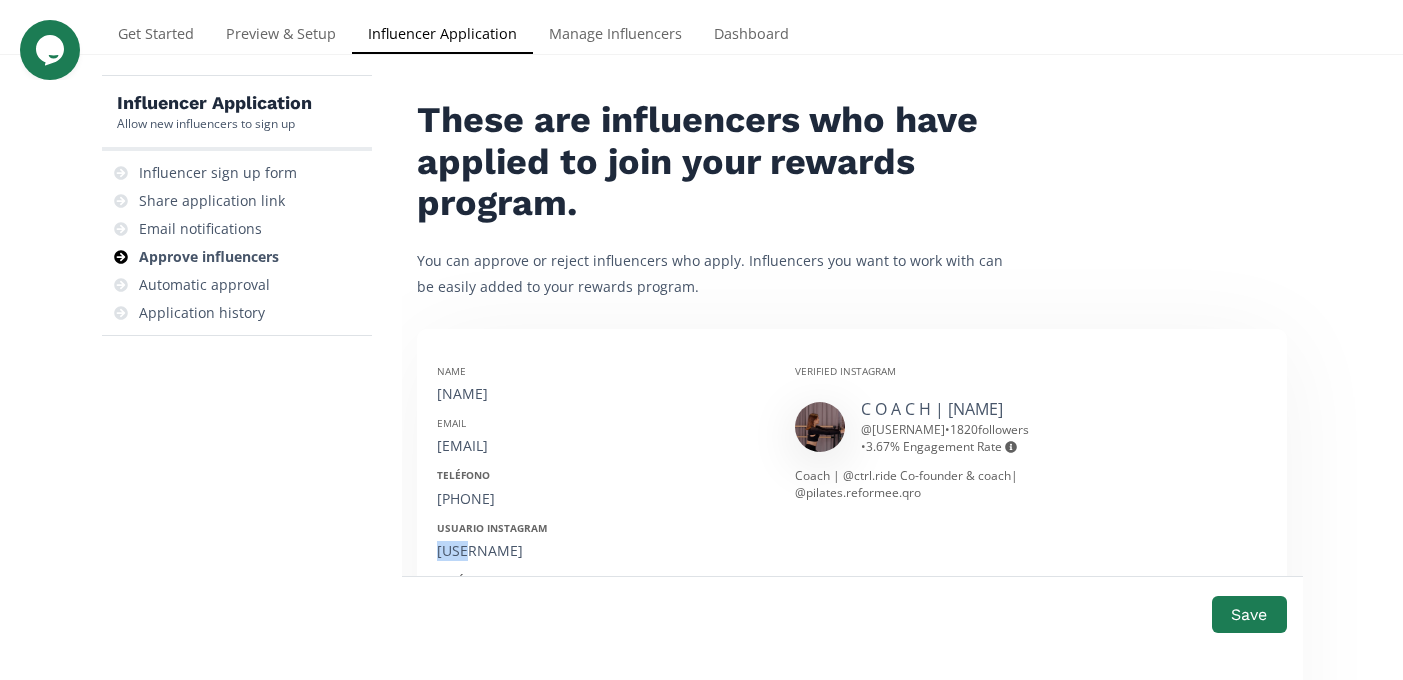 click on "nora.pimentelr" at bounding box center (601, 551) 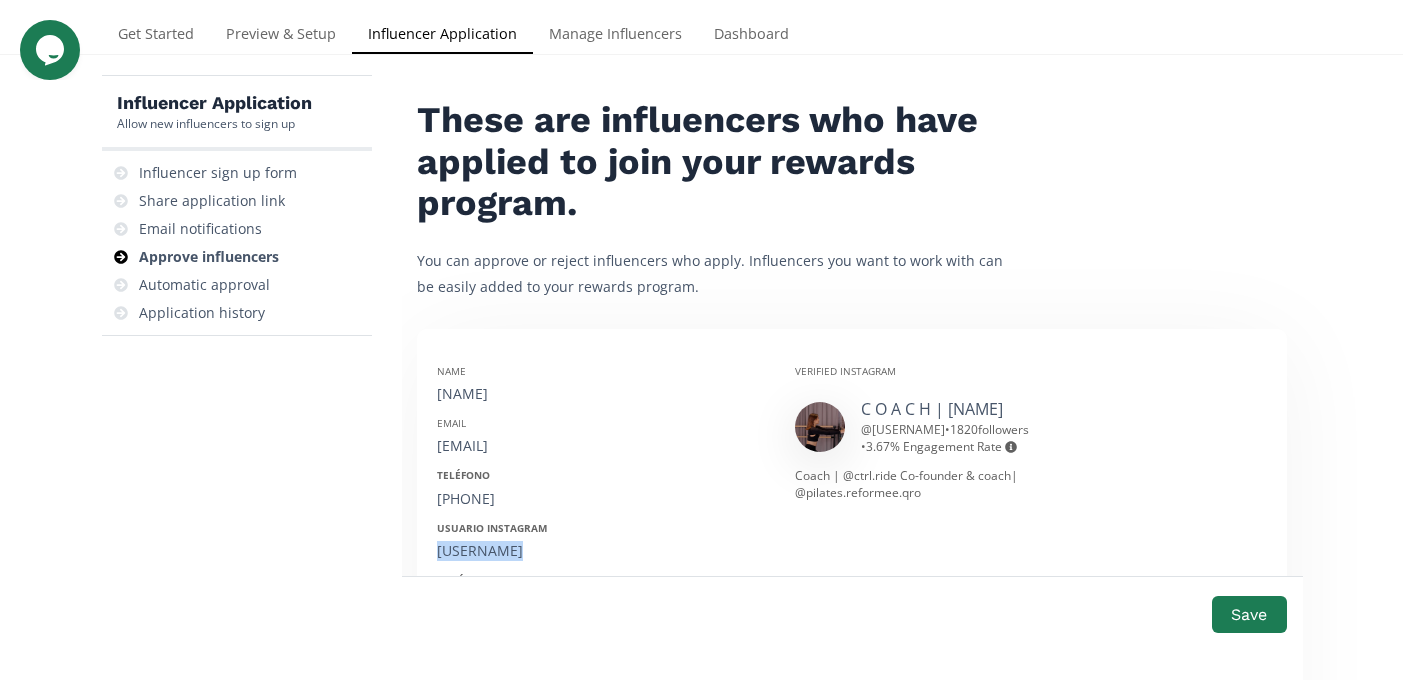 click on "nora.pimentelr" at bounding box center (601, 551) 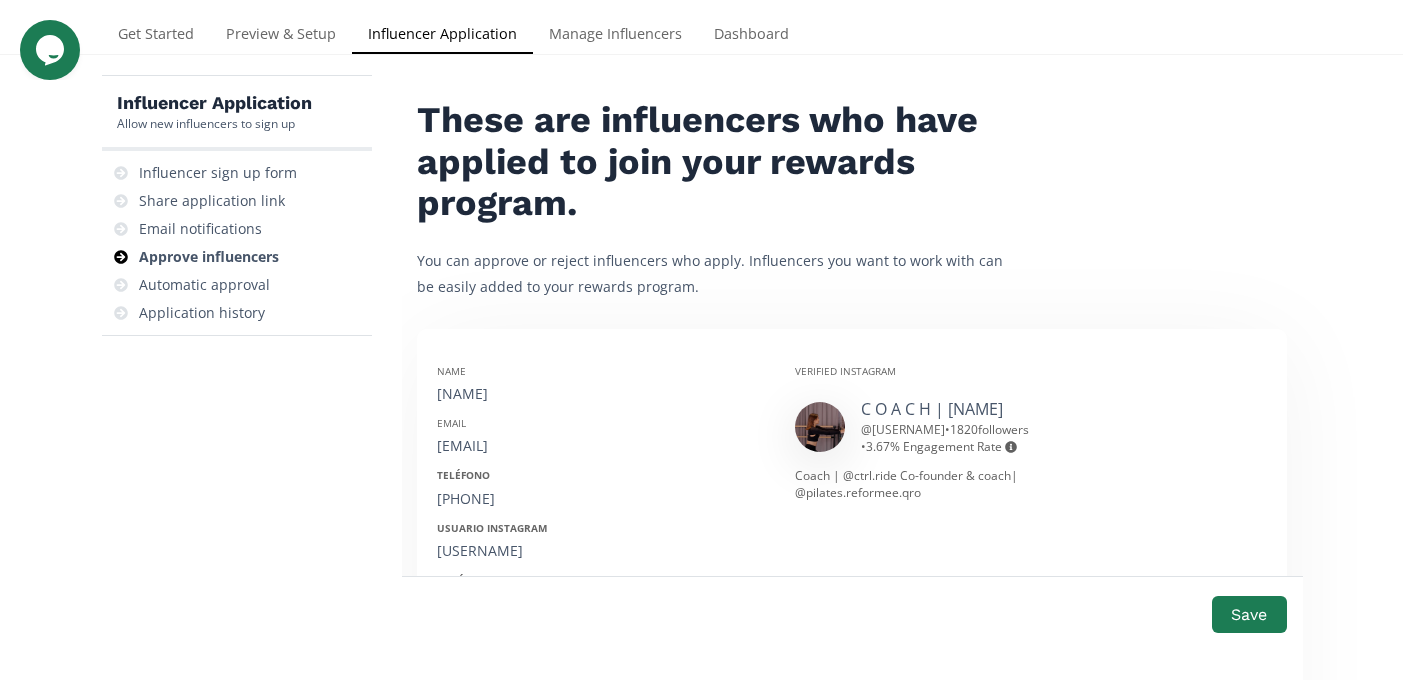 click on "03/10/2002" at bounding box center [601, 760] 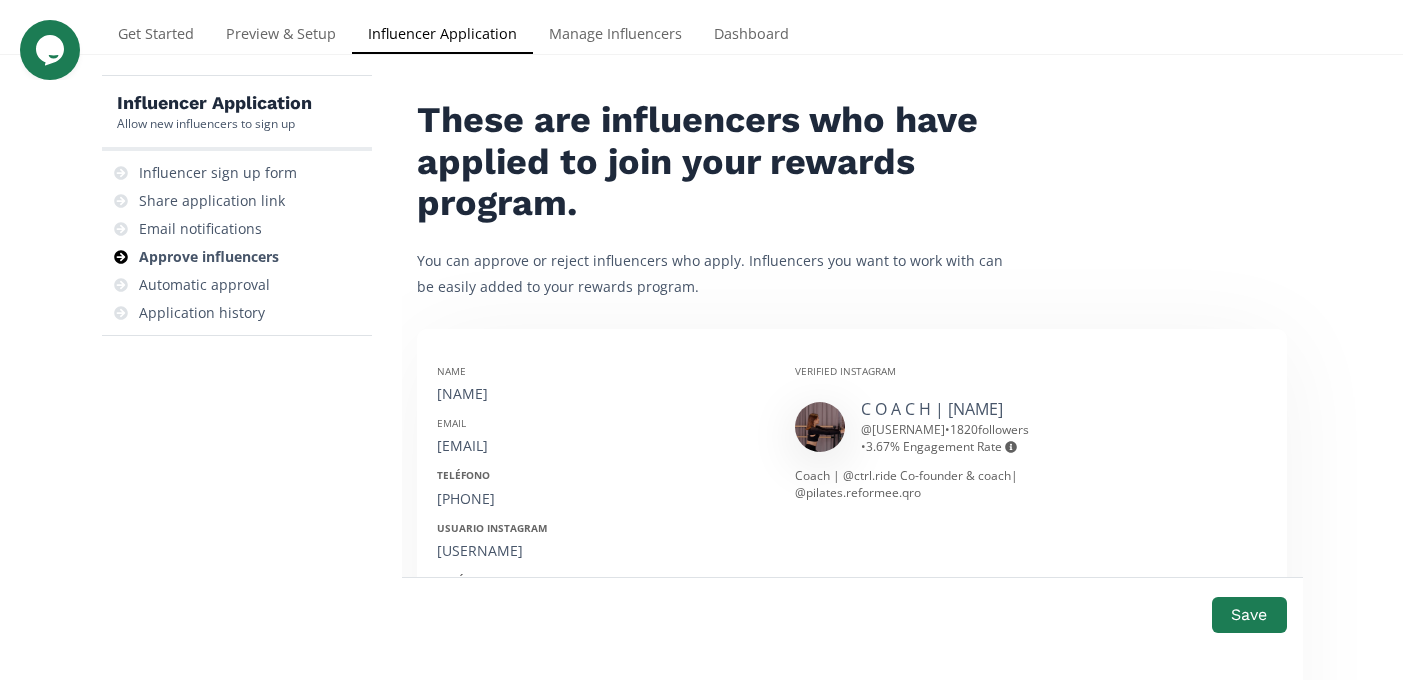 scroll, scrollTop: 1649, scrollLeft: 0, axis: vertical 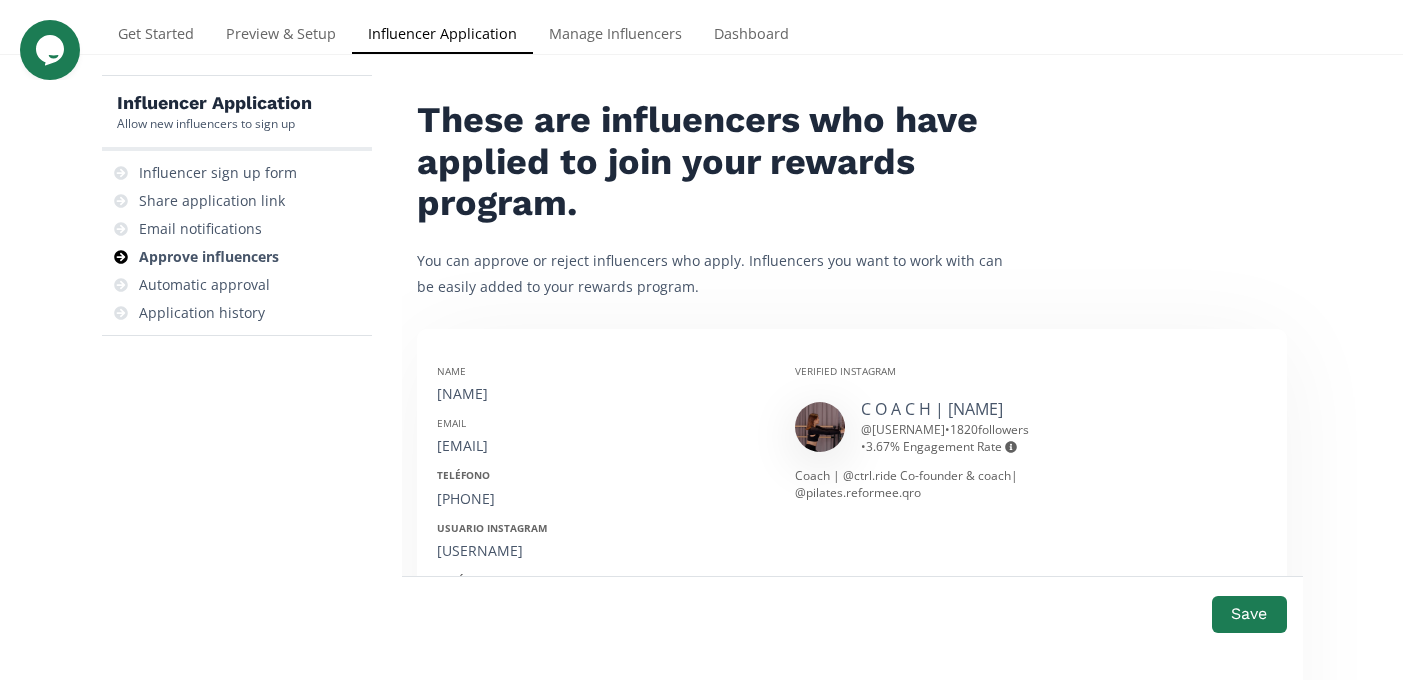 click on "[FIRST] [LAST]" at bounding box center (529, 2036) 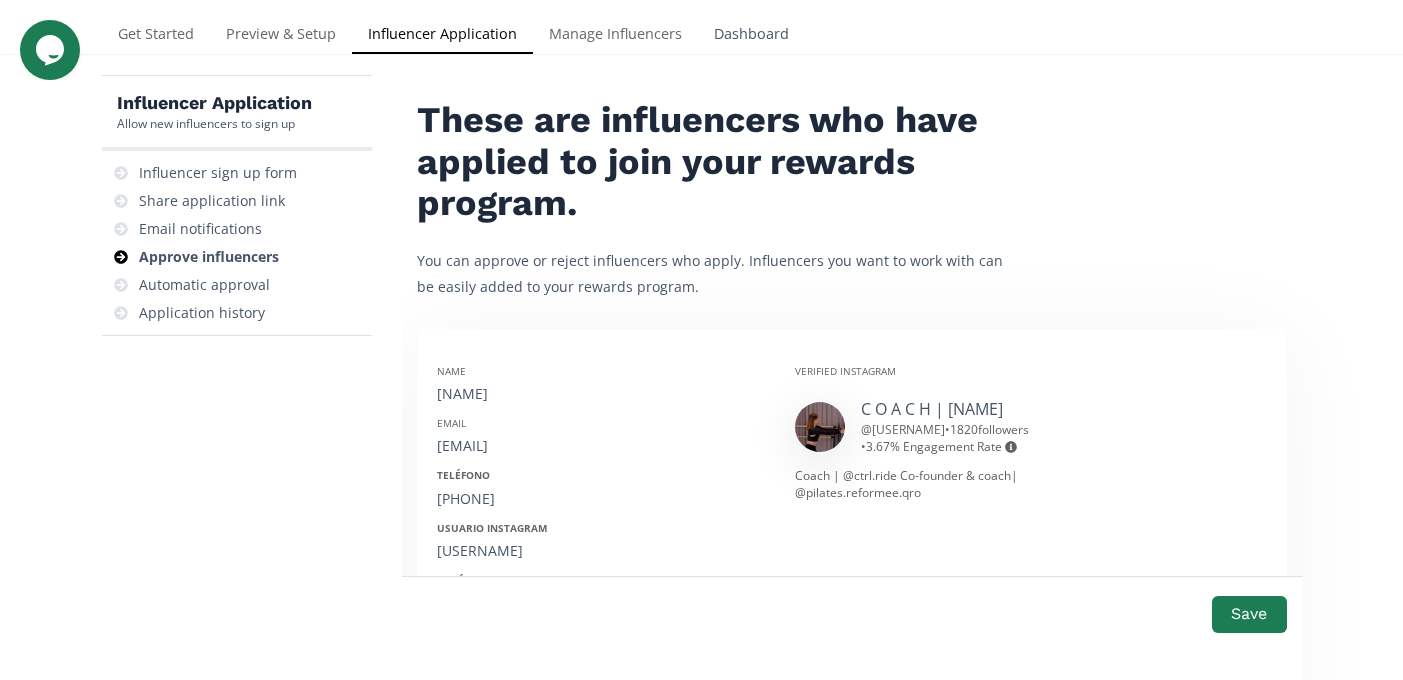 type on "[FIRST] [LAST]" 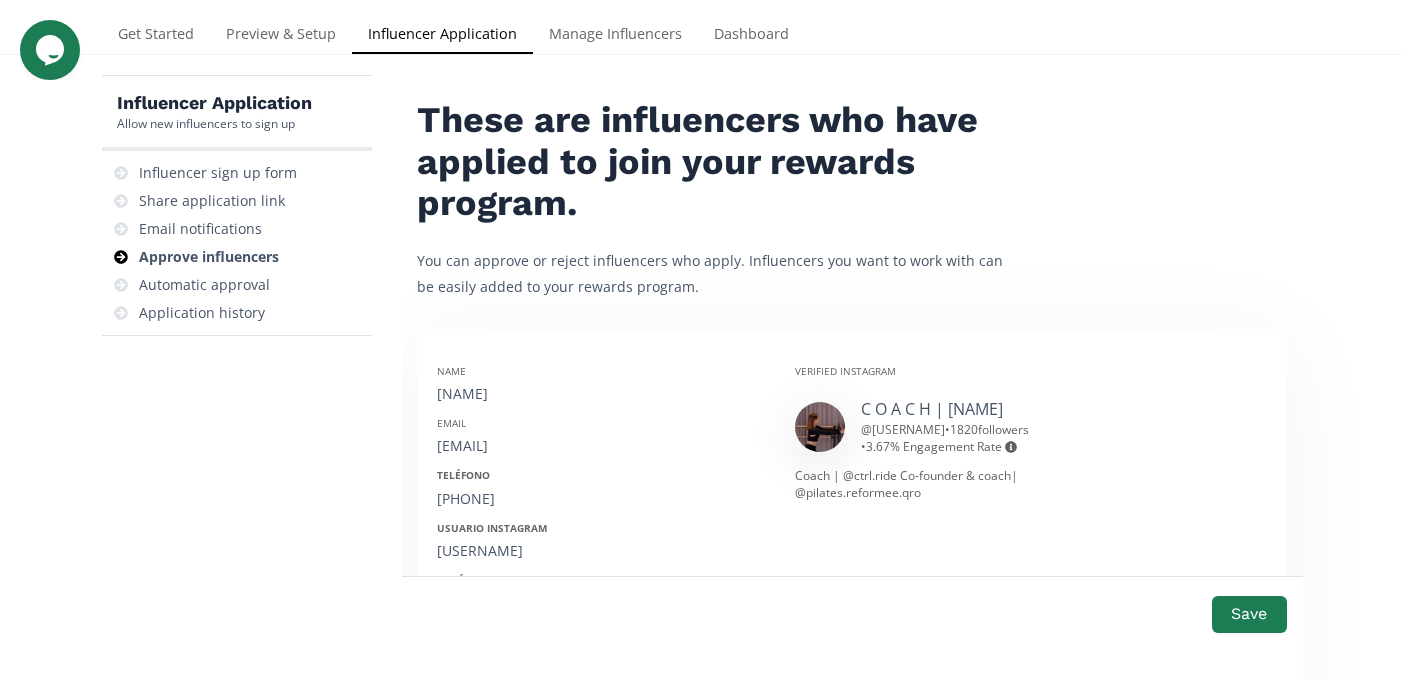 scroll, scrollTop: 1319, scrollLeft: 0, axis: vertical 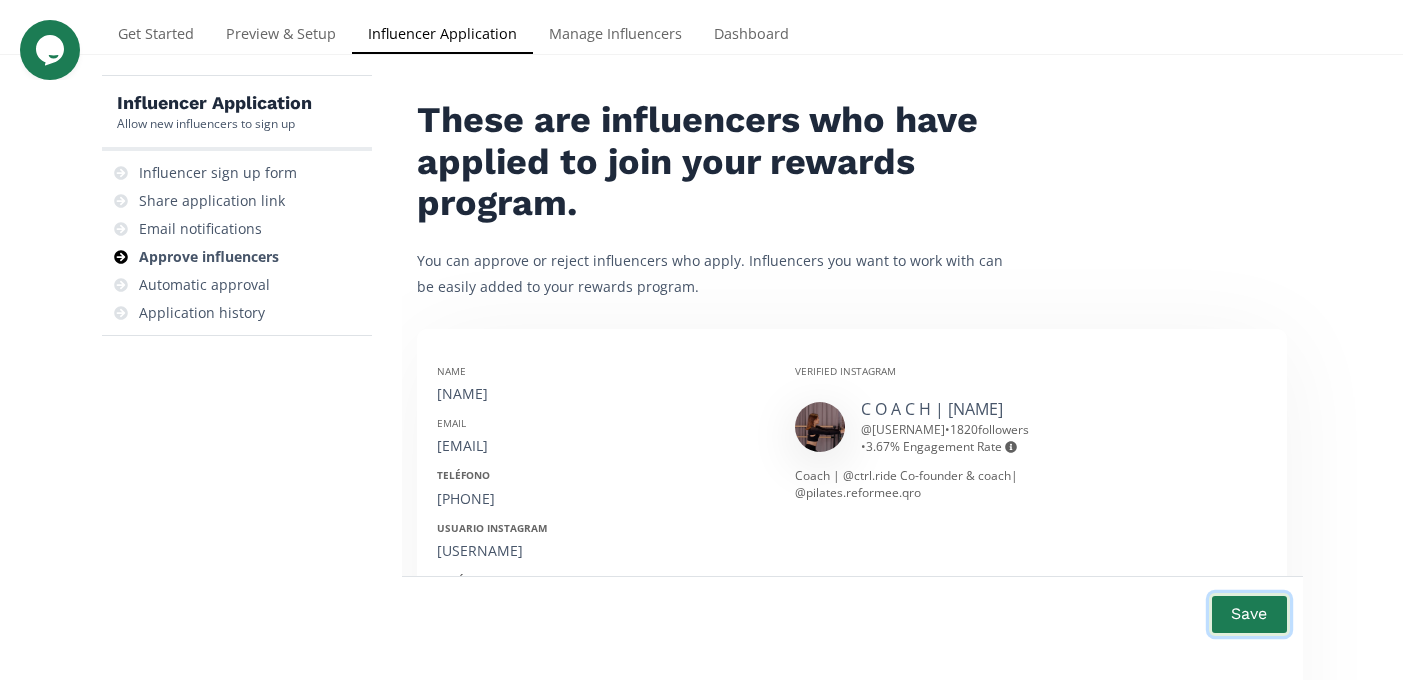 click on "Save" at bounding box center (1249, 614) 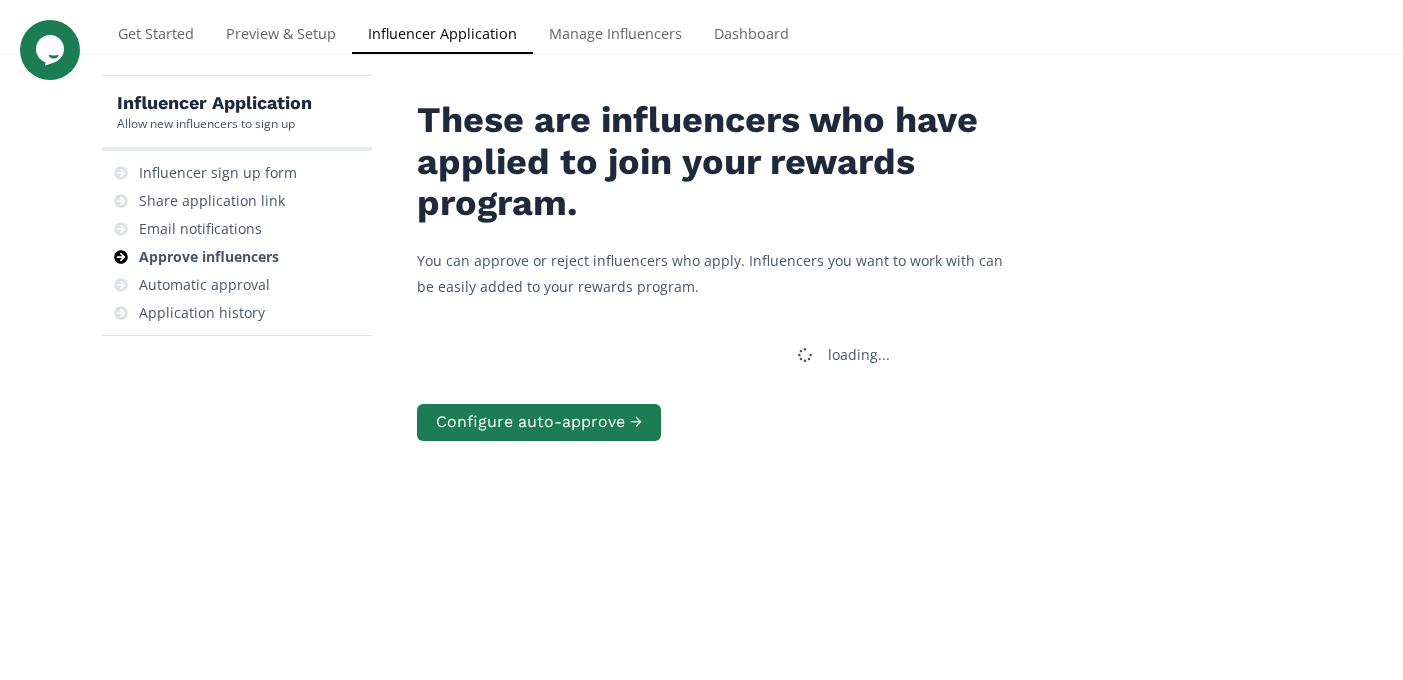 scroll, scrollTop: 385, scrollLeft: 0, axis: vertical 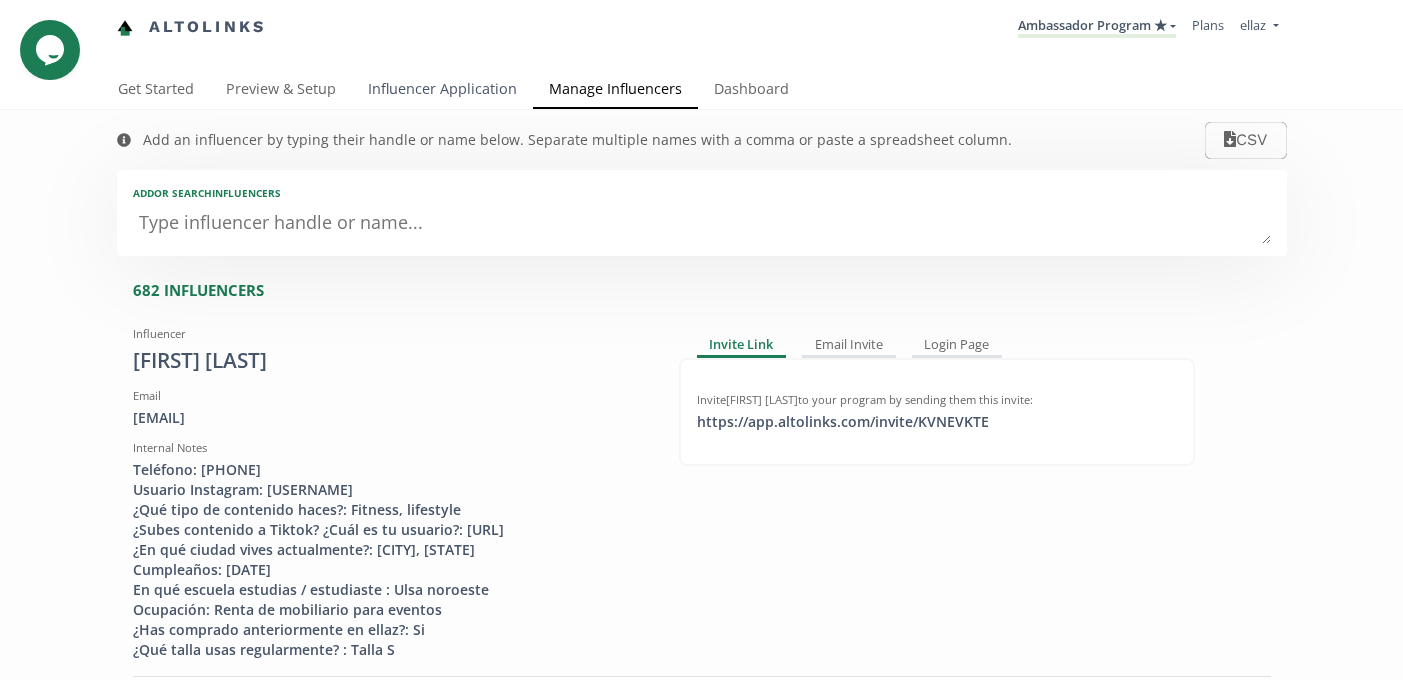 click on "Influencer Application" at bounding box center (442, 91) 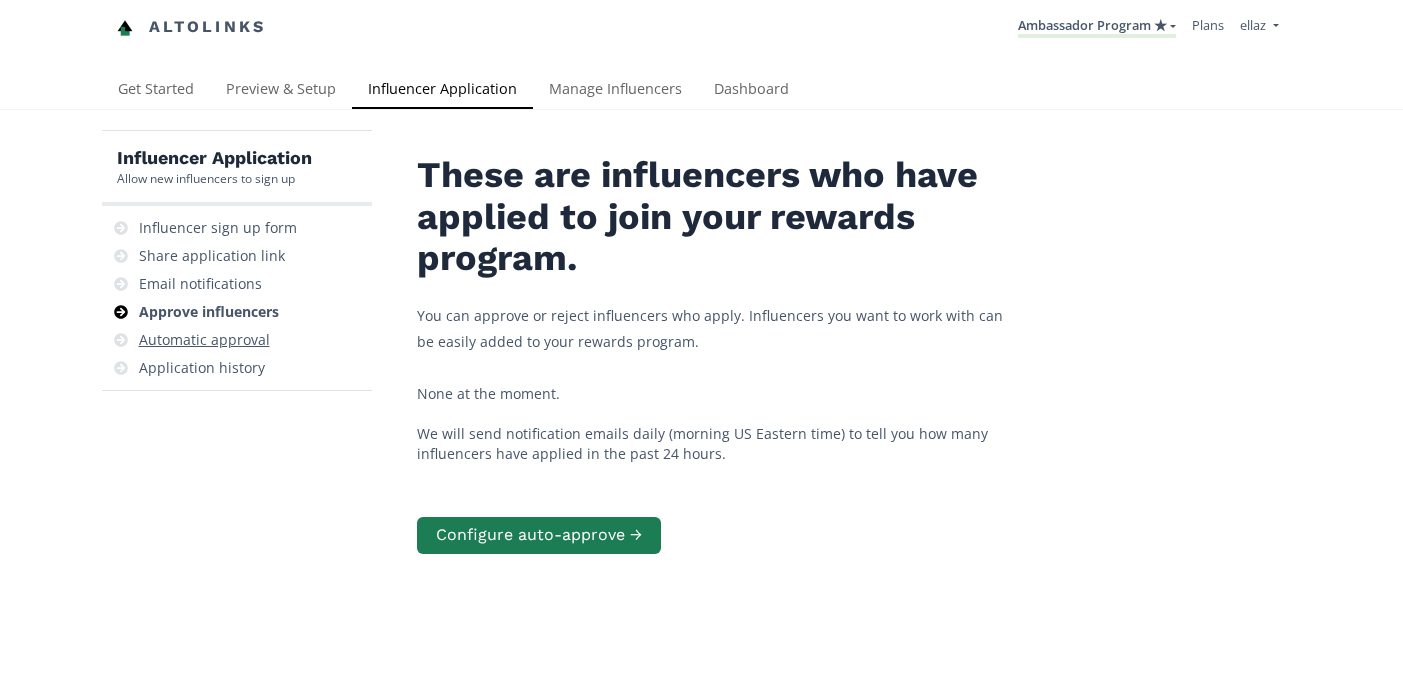 scroll, scrollTop: 0, scrollLeft: 0, axis: both 